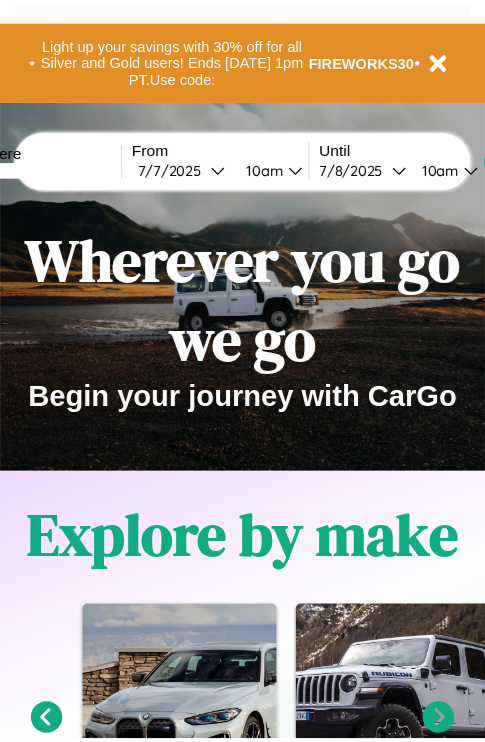 scroll, scrollTop: 0, scrollLeft: 0, axis: both 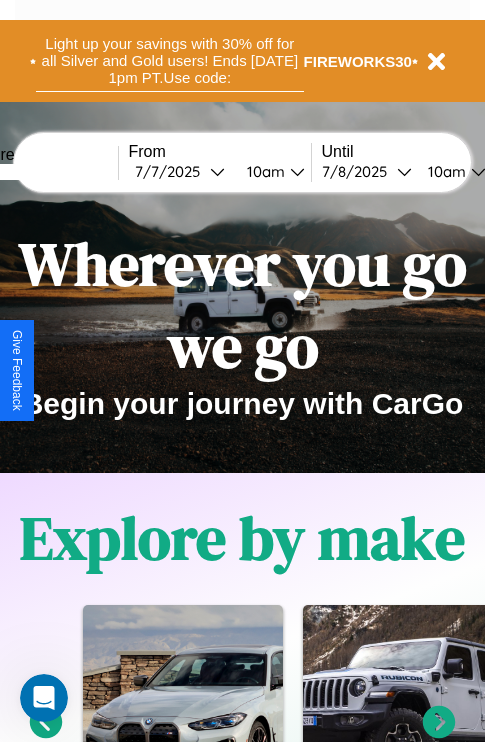 click on "Light up your savings with 30% off for all Silver and Gold users! Ends [DATE] 1pm PT.  Use code:" at bounding box center (170, 61) 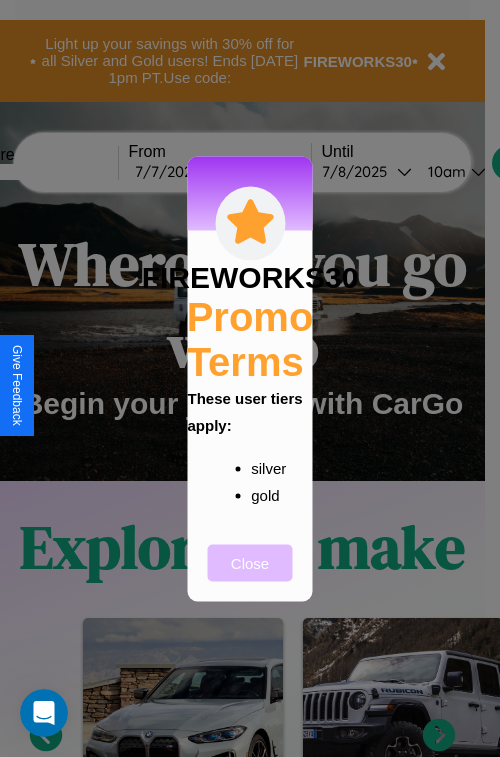 click on "Close" at bounding box center [250, 562] 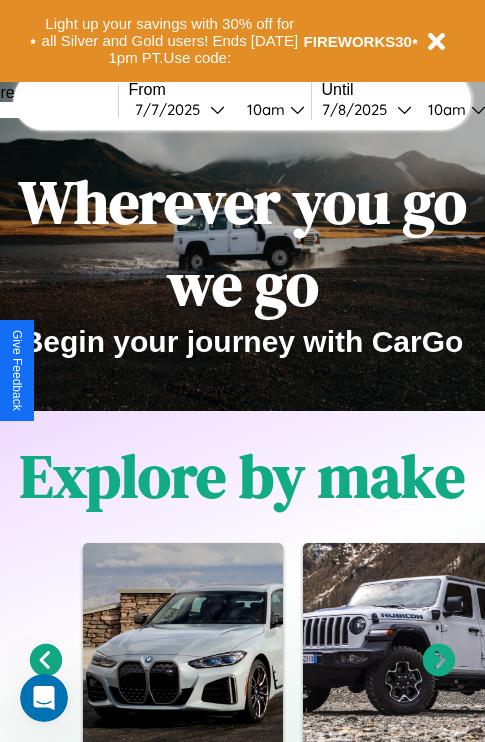 scroll, scrollTop: 0, scrollLeft: 0, axis: both 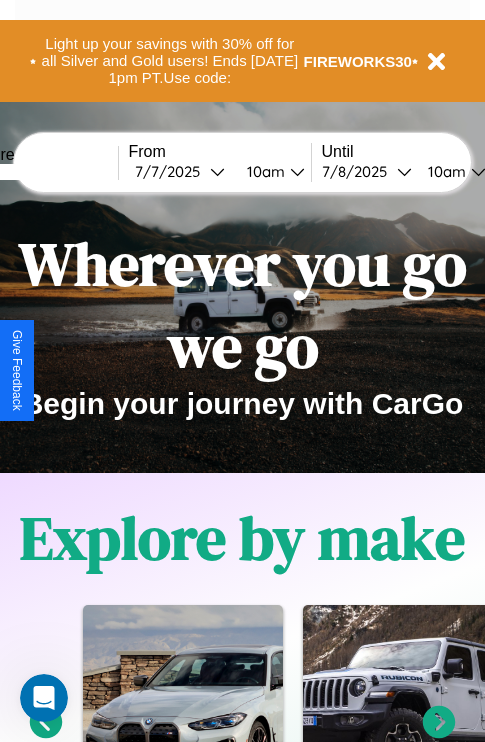 click at bounding box center (43, 172) 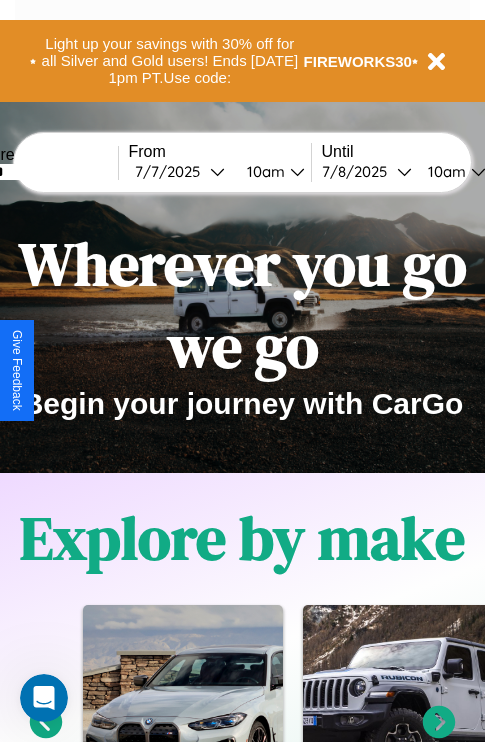 type on "******" 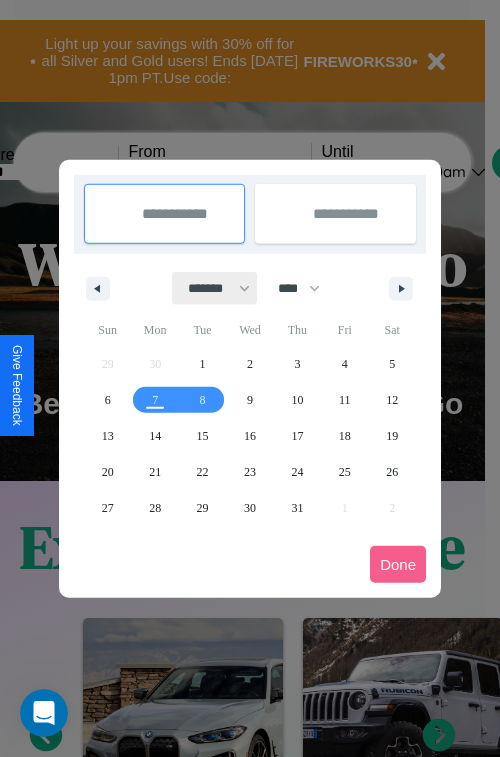 click on "******* ******** ***** ***** *** **** **** ****** ********* ******* ******** ********" at bounding box center [215, 288] 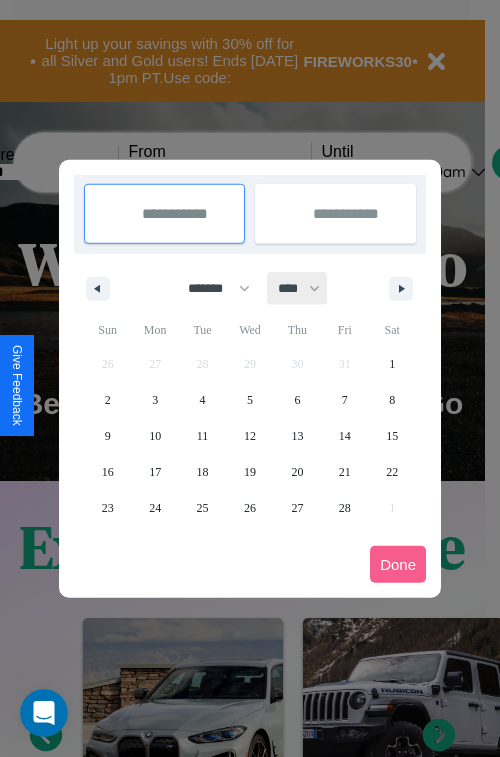 click on "**** **** **** **** **** **** **** **** **** **** **** **** **** **** **** **** **** **** **** **** **** **** **** **** **** **** **** **** **** **** **** **** **** **** **** **** **** **** **** **** **** **** **** **** **** **** **** **** **** **** **** **** **** **** **** **** **** **** **** **** **** **** **** **** **** **** **** **** **** **** **** **** **** **** **** **** **** **** **** **** **** **** **** **** **** **** **** **** **** **** **** **** **** **** **** **** **** **** **** **** **** **** **** **** **** **** **** **** **** **** **** **** **** **** **** **** **** **** **** **** ****" at bounding box center [298, 288] 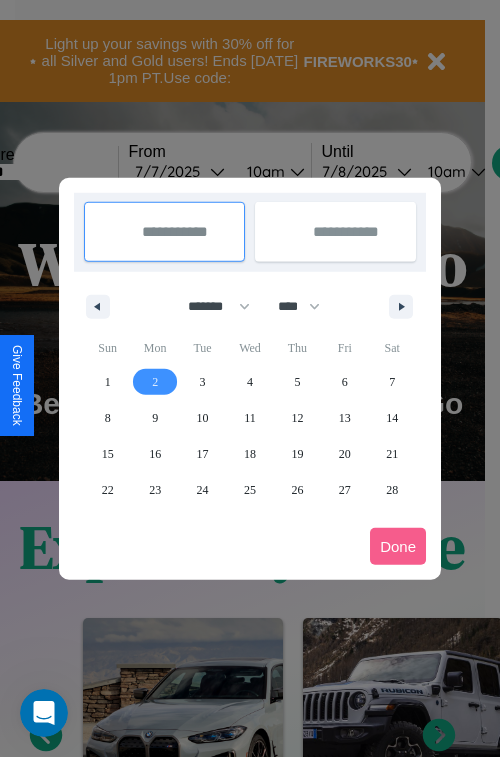 click on "2" at bounding box center (155, 382) 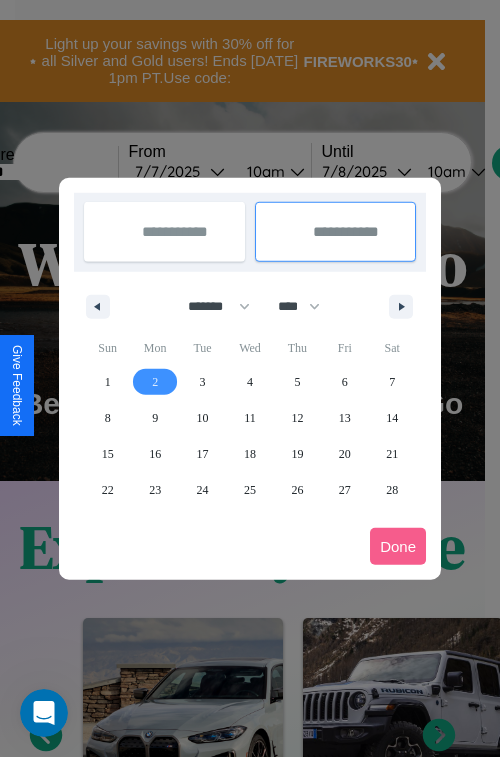 type on "**********" 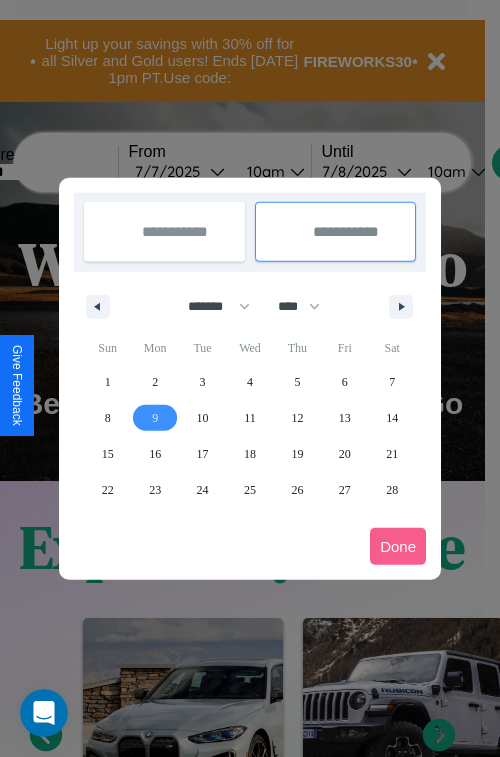 click on "9" at bounding box center (155, 418) 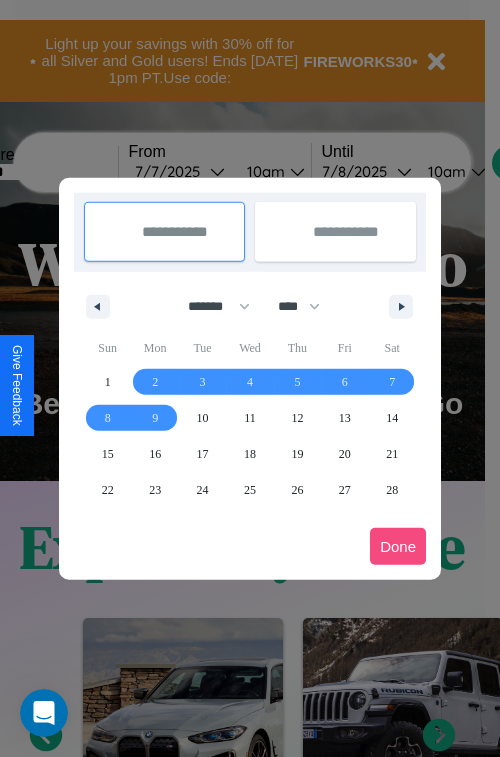click on "Done" at bounding box center (398, 546) 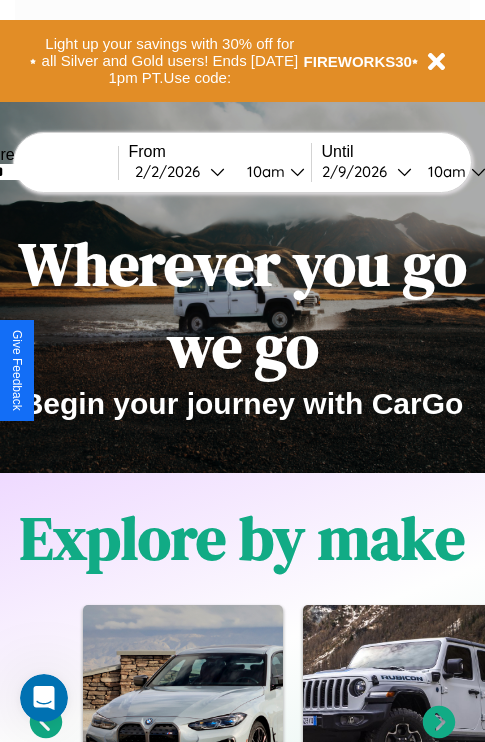 scroll, scrollTop: 0, scrollLeft: 69, axis: horizontal 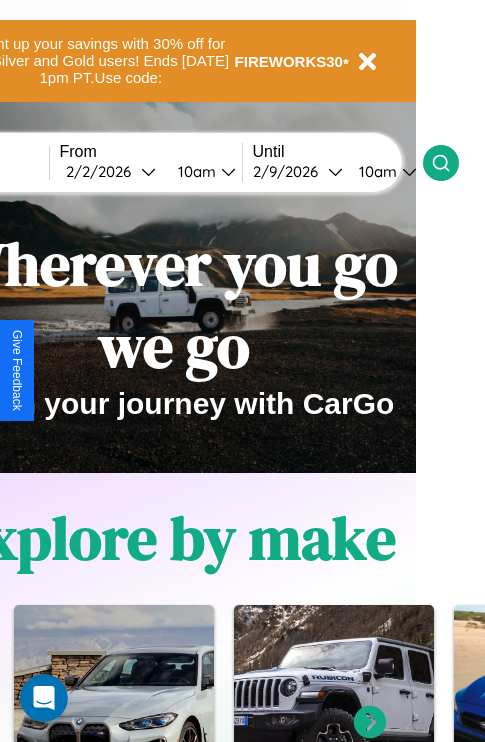 click 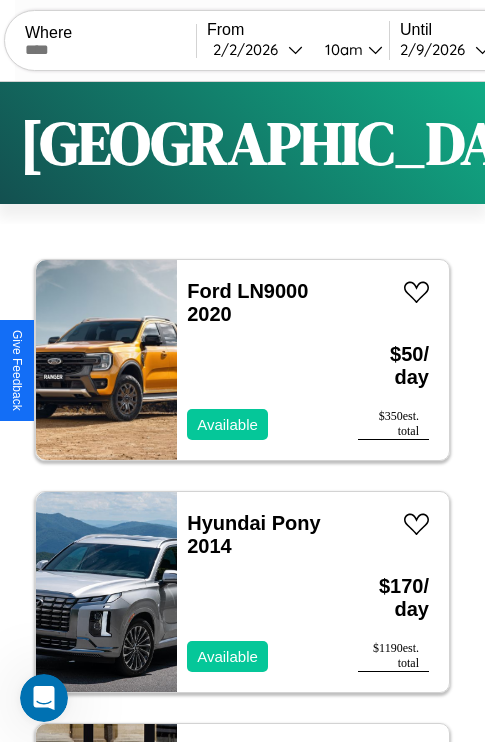 scroll, scrollTop: 50, scrollLeft: 0, axis: vertical 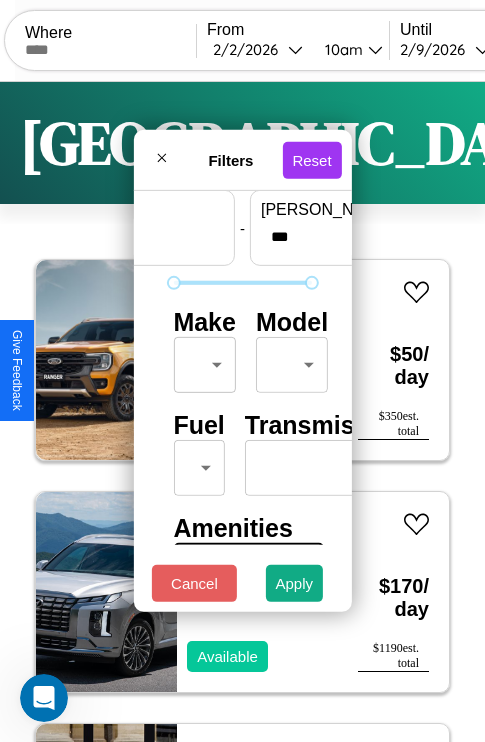 click on "CarGo Where From [DATE] 10am Until [DATE] 10am Become a Host Login Sign Up Warsaw Filters 149  cars in this area These cars can be picked up in this city. Ford   LN9000   2020 Available $ 50  / day $ 350  est. total Hyundai   Pony   2014 Available $ 170  / day $ 1190  est. total Alfa Romeo   Giulia (952)   2016 Available $ 200  / day $ 1400  est. total Infiniti   G35   2016 Available $ 60  / day $ 420  est. total Hyundai   Ioniq   2014 Available $ 150  / day $ 1050  est. total BMW   M340i   2019 Available $ 150  / day $ 1050  est. total Audi   A7 e   2014 Available $ 120  / day $ 840  est. total Land Rover   Range Rover Velar   2014 Available $ 40  / day $ 280  est. total Maserati   Merak   2017 Available $ 190  / day $ 1330  est. total Mazda   B-Series   2014 Available $ 170  / day $ 1190  est. total Lamborghini   Diablo   2020 Available $ 190  / day $ 1330  est. total Ferrari   488 GTS   2016 Available $ 50  / day $ 350  est. total Mazda   MPV   2017 Available $ 140  / day $ 980  est. total" at bounding box center (242, 412) 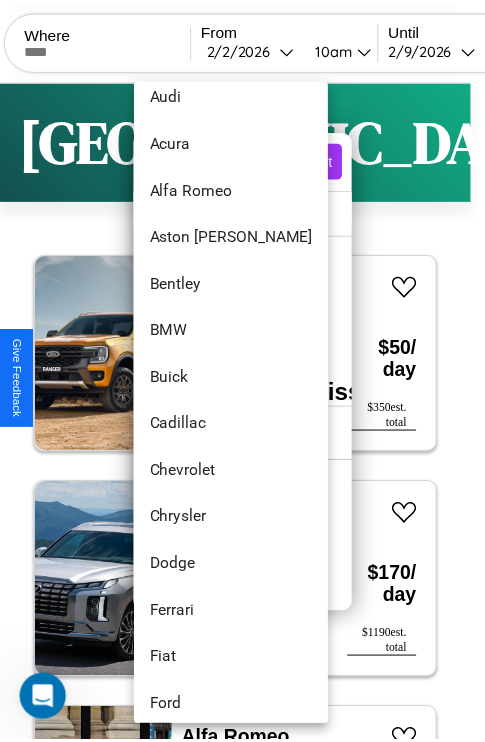 scroll, scrollTop: 86, scrollLeft: 0, axis: vertical 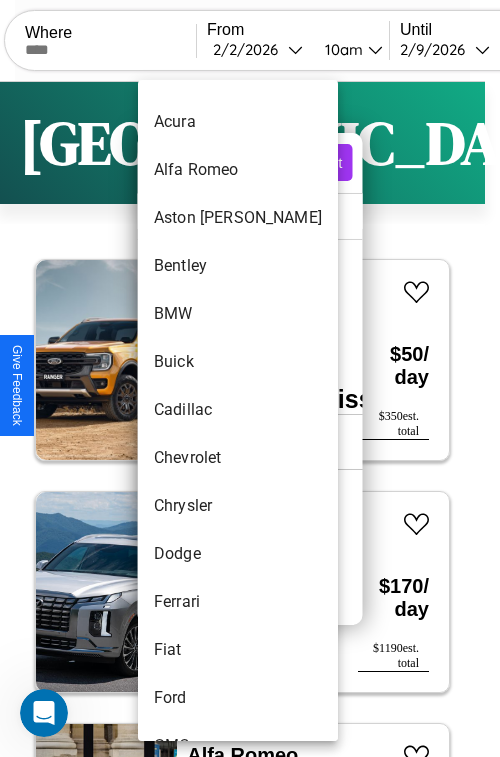 click on "Cadillac" at bounding box center (238, 410) 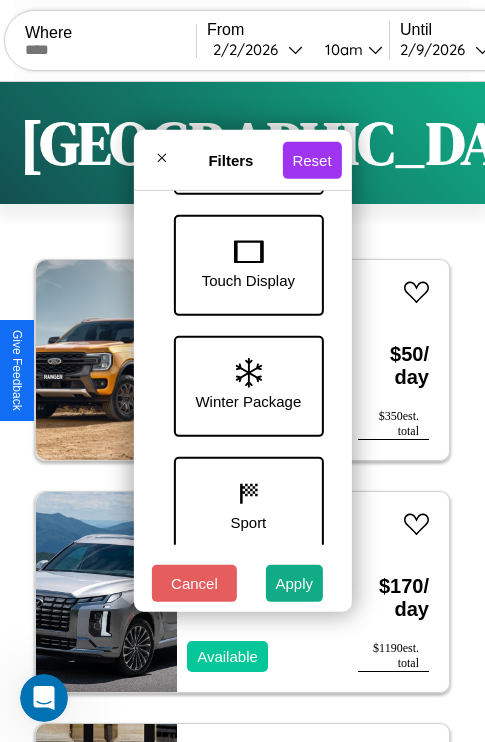 scroll, scrollTop: 651, scrollLeft: 0, axis: vertical 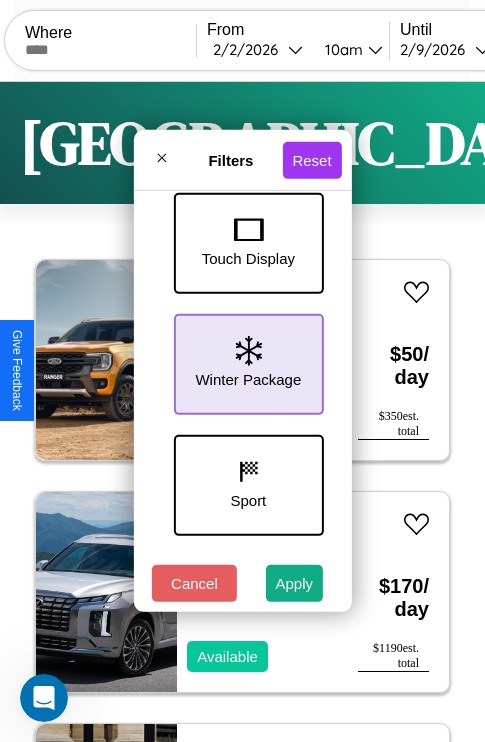 click 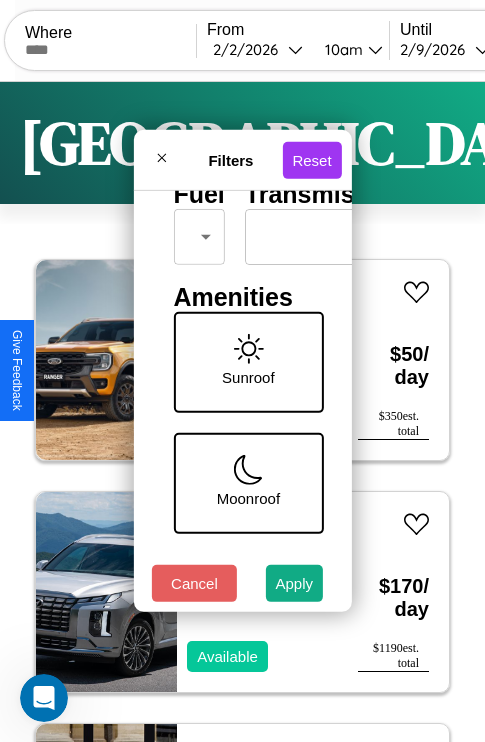scroll, scrollTop: 288, scrollLeft: 0, axis: vertical 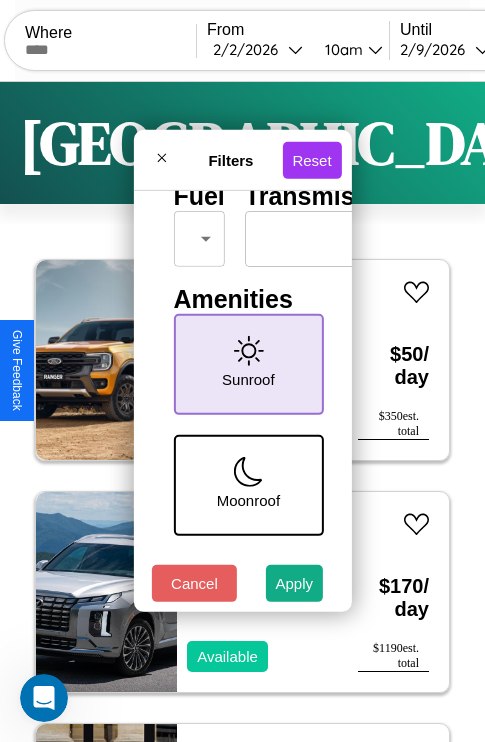 click 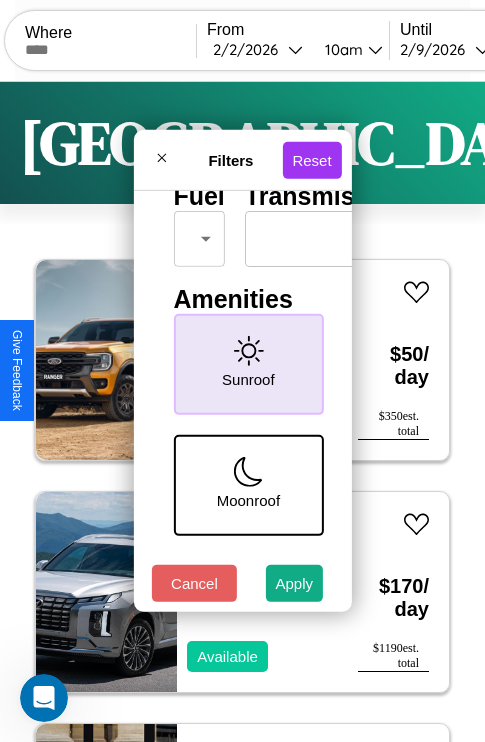 scroll, scrollTop: 0, scrollLeft: 124, axis: horizontal 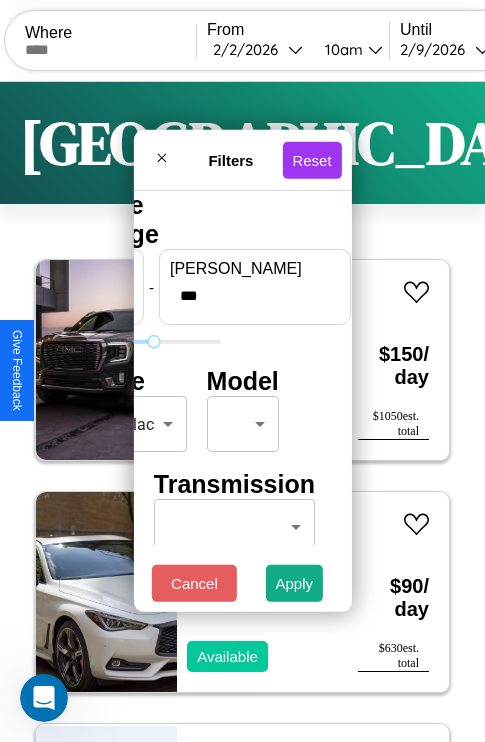 type on "***" 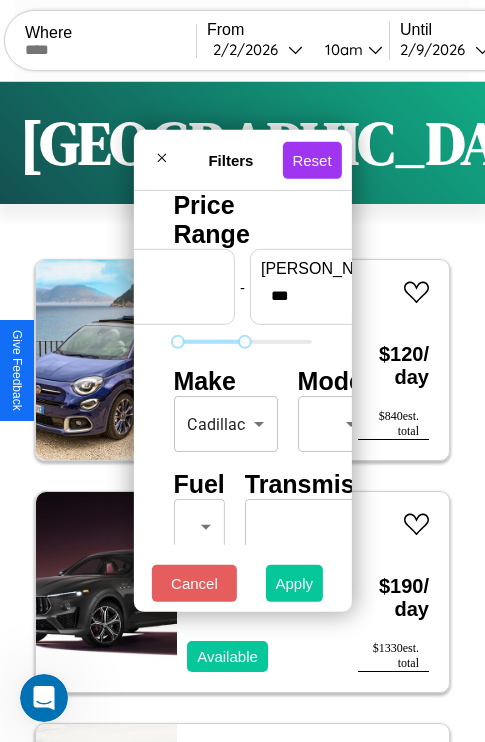type on "**" 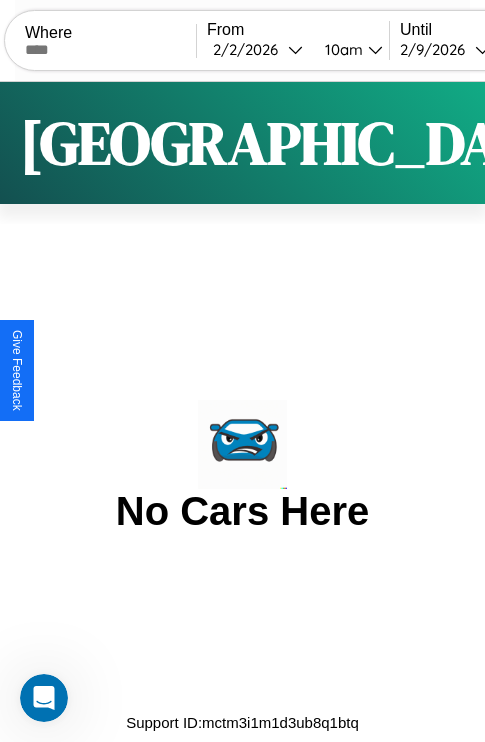 click on "Filters" at bounding box center [640, 143] 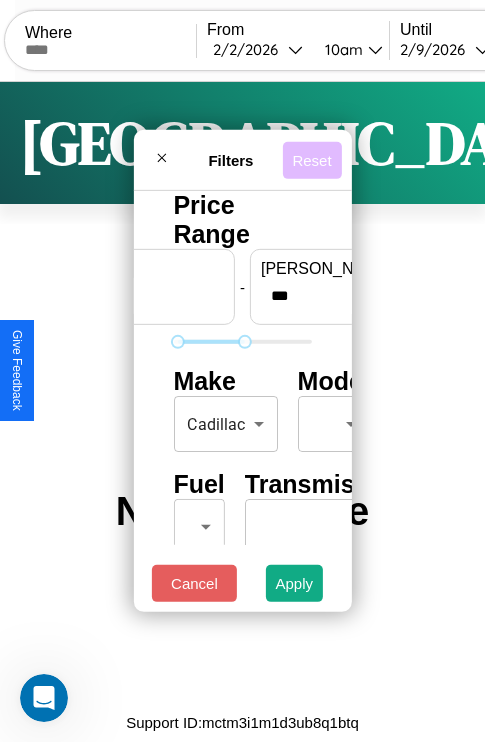 click on "Reset" at bounding box center [311, 159] 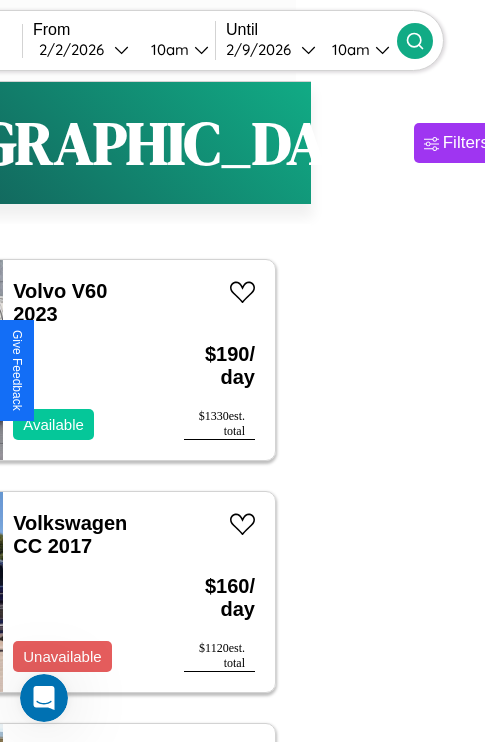 type on "******" 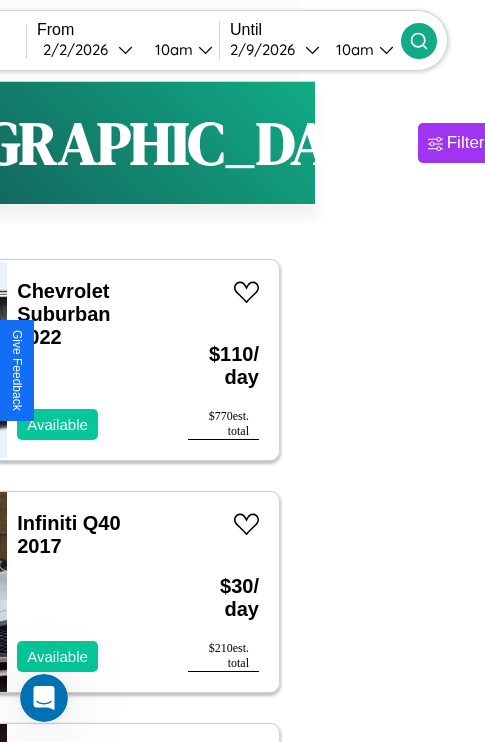scroll, scrollTop: 36, scrollLeft: 119, axis: both 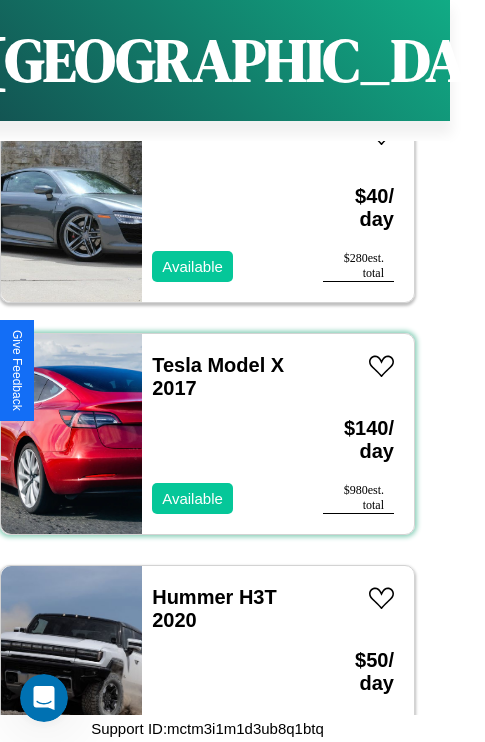 click on "Tesla   Model X   2017 Available" at bounding box center (222, 434) 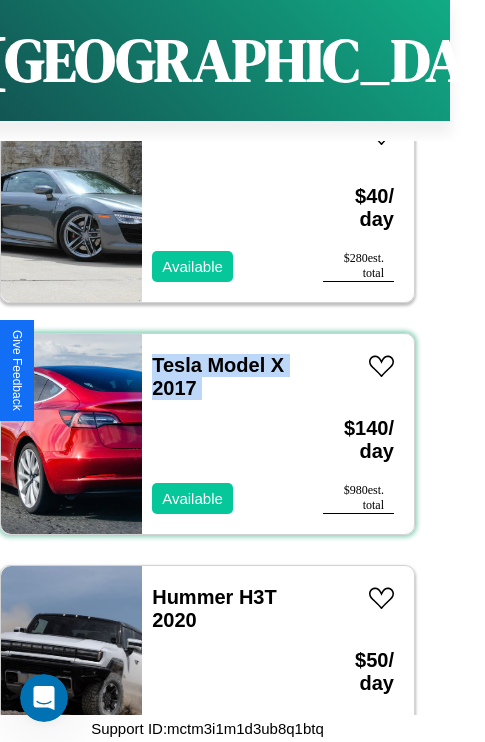 click on "Tesla   Model X   2017 Available" at bounding box center [222, 434] 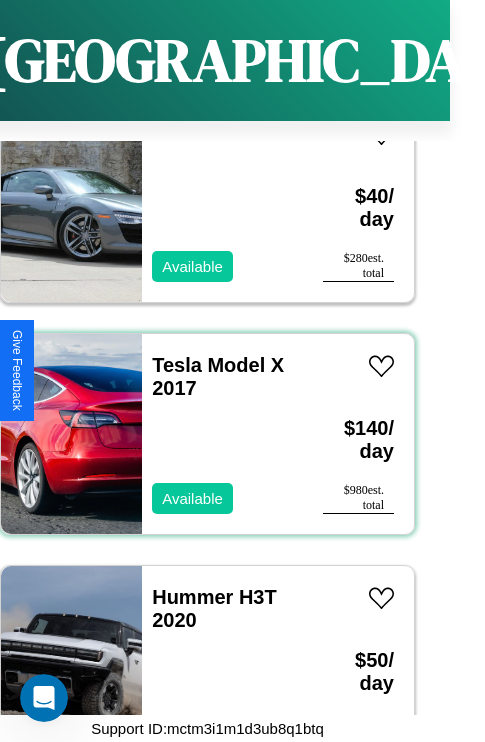 click on "Tesla   Model X   2017 Available" at bounding box center (222, 434) 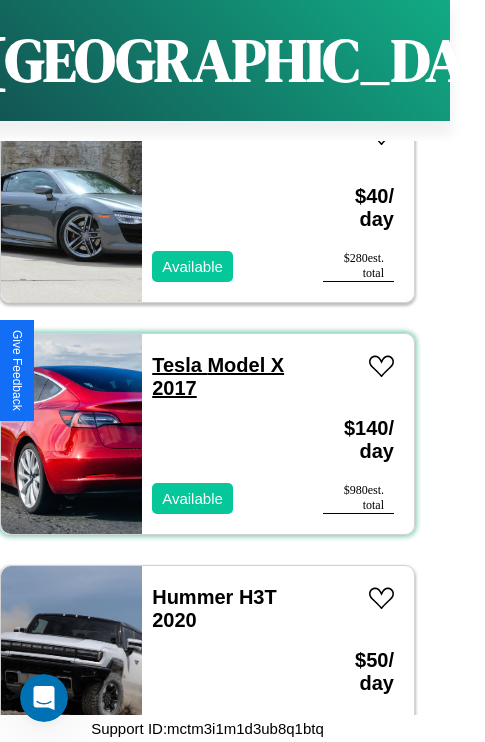 click on "Tesla   Model X   2017" at bounding box center [218, 376] 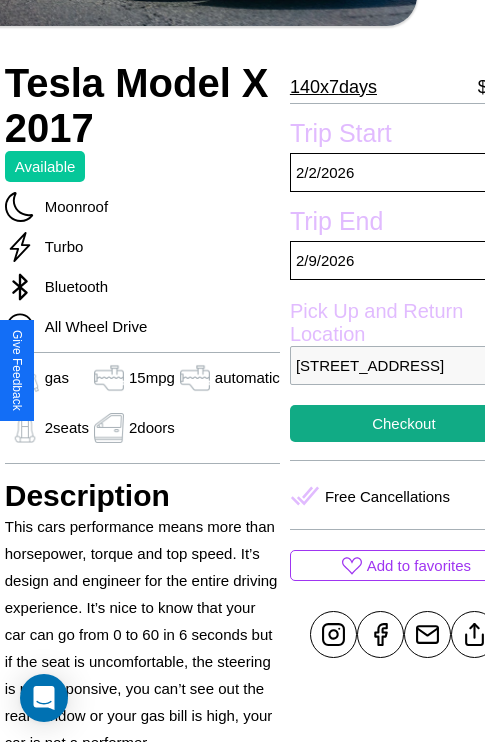 scroll, scrollTop: 408, scrollLeft: 84, axis: both 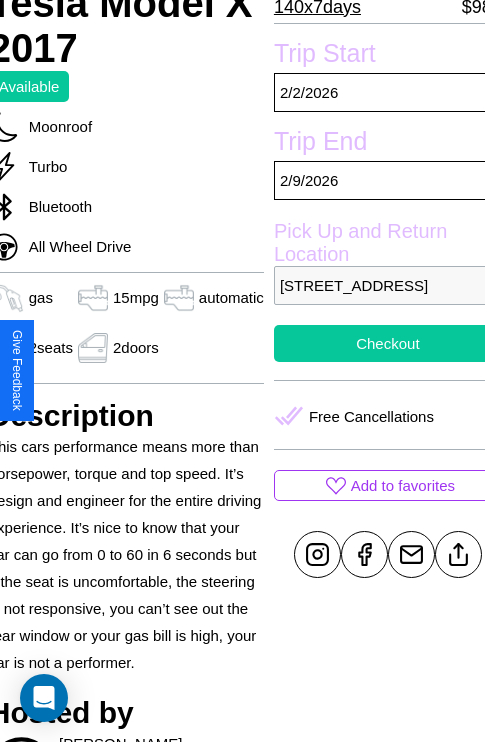 click on "Checkout" at bounding box center (388, 343) 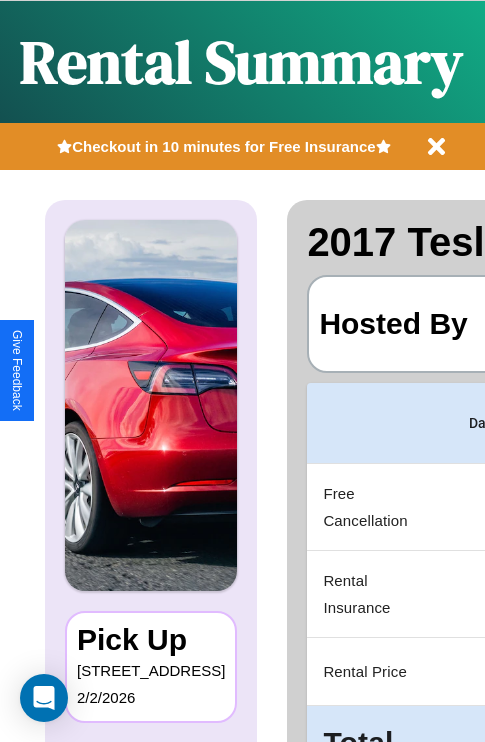scroll, scrollTop: 0, scrollLeft: 378, axis: horizontal 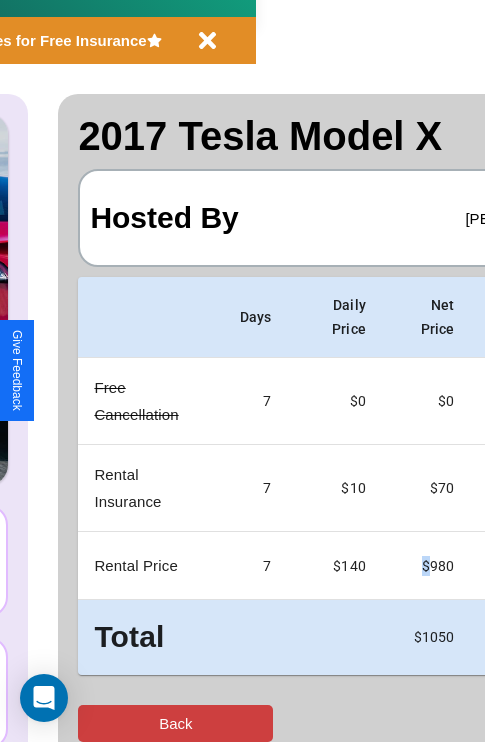 click on "Back" at bounding box center [175, 723] 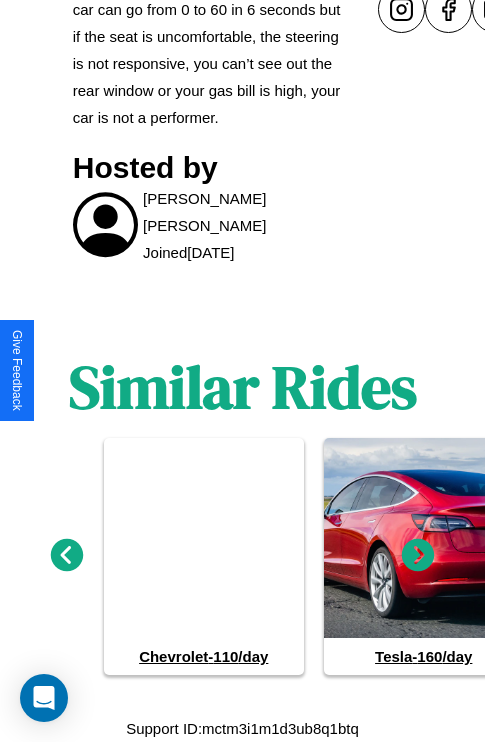 scroll, scrollTop: 979, scrollLeft: 0, axis: vertical 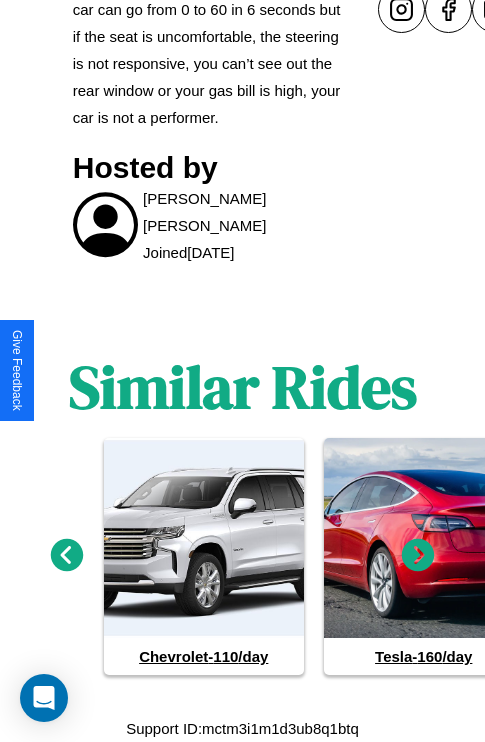 click 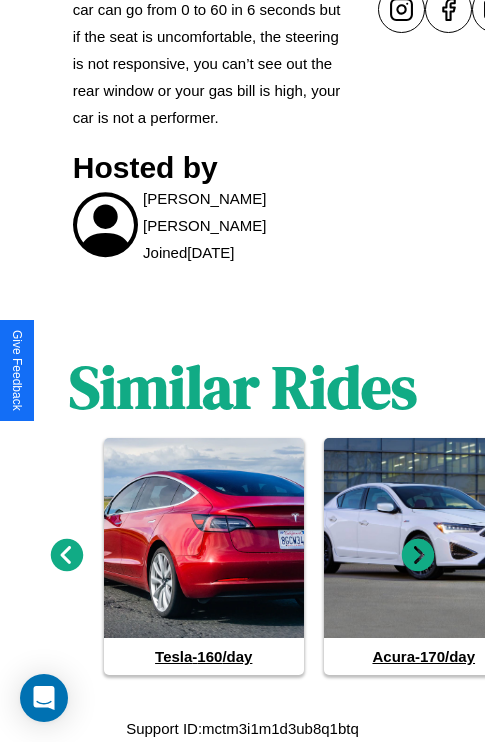 click 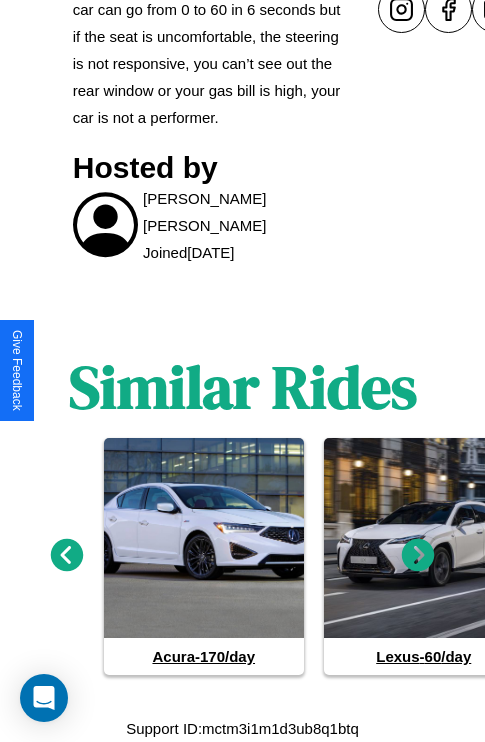 click 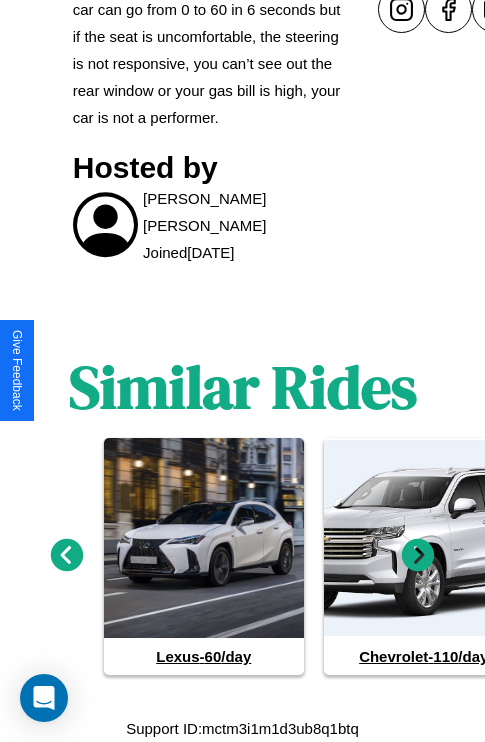 click 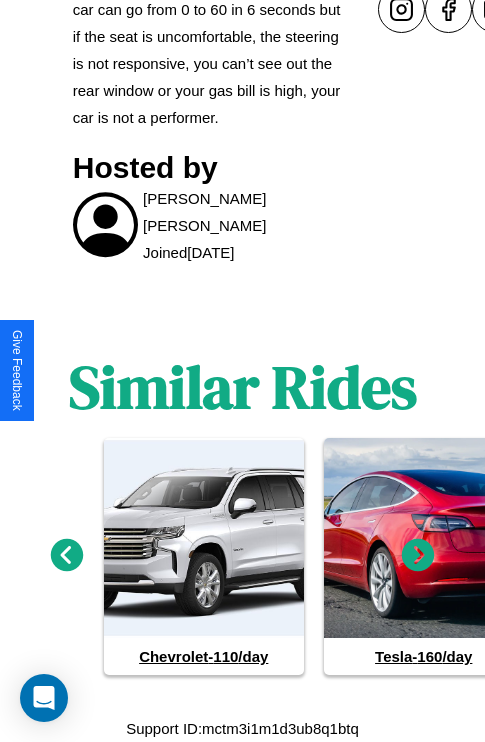 click 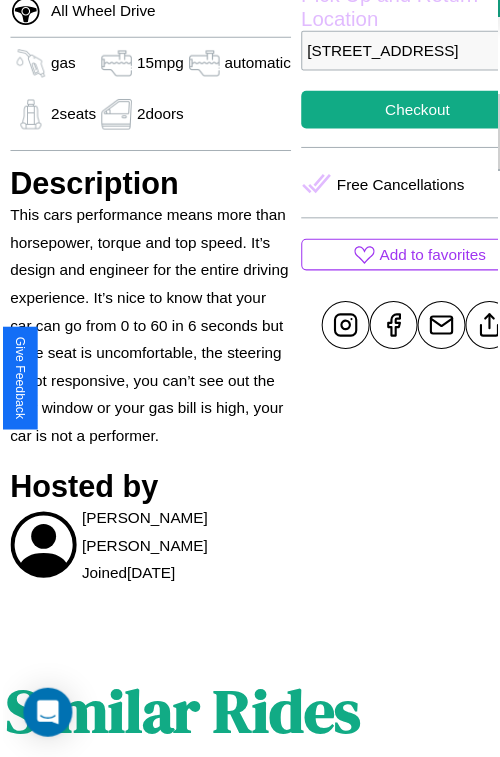 scroll, scrollTop: 550, scrollLeft: 84, axis: both 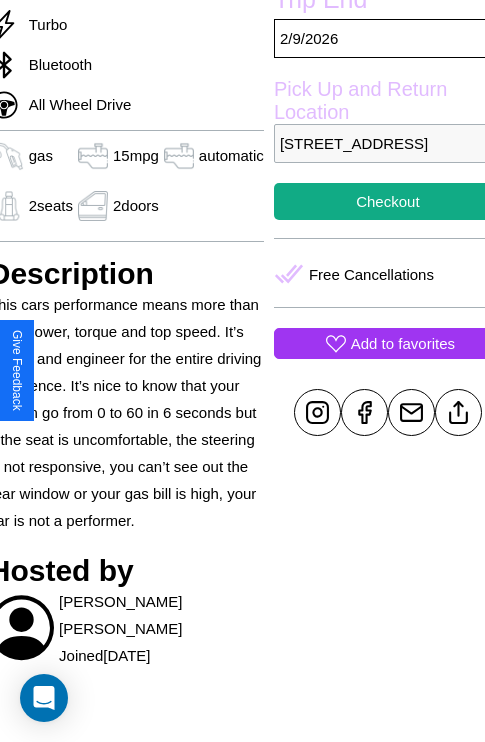 click on "Add to favorites" at bounding box center (403, 343) 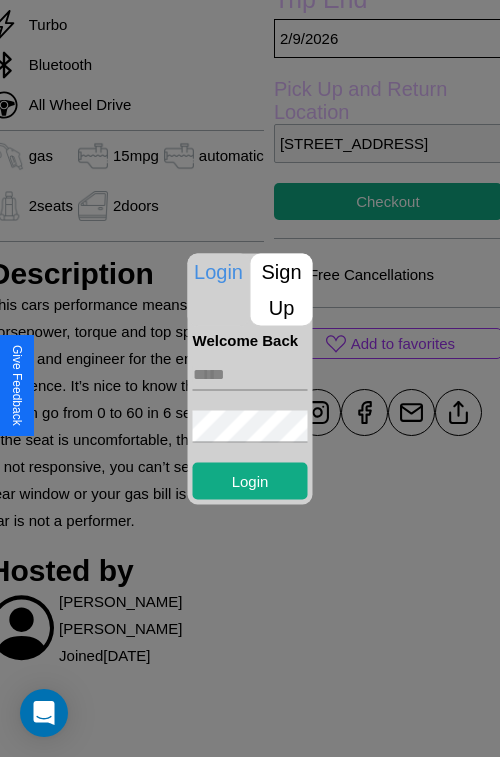 click on "Sign Up" at bounding box center [282, 289] 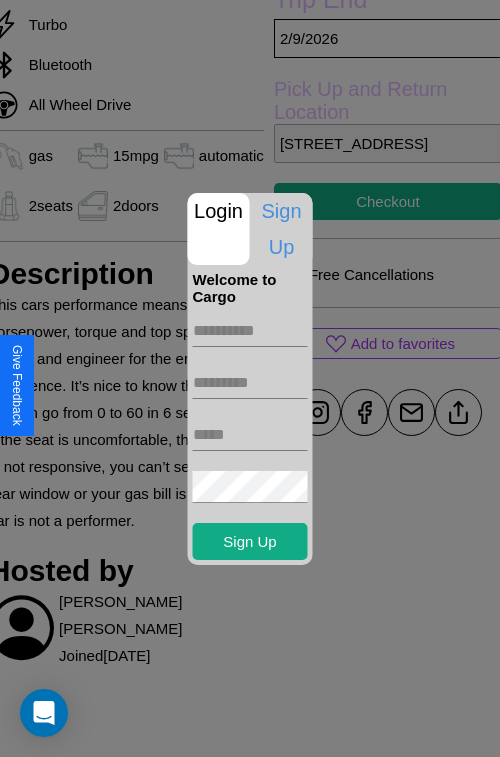 click at bounding box center (250, 331) 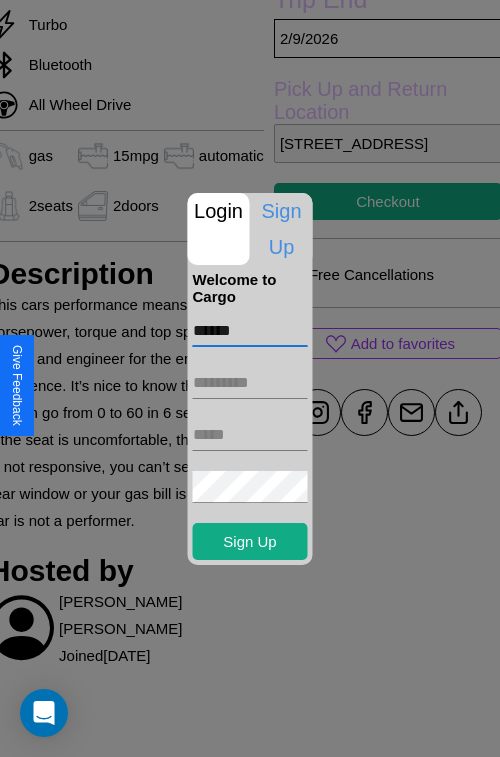 type on "******" 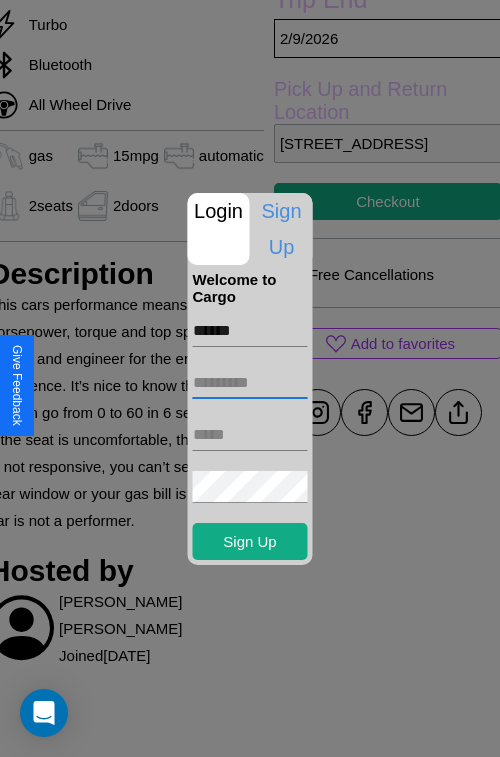 click at bounding box center [250, 383] 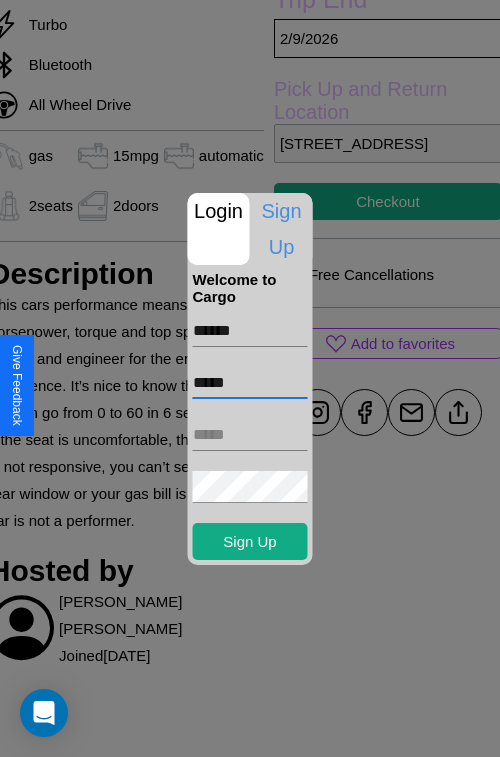 type on "*****" 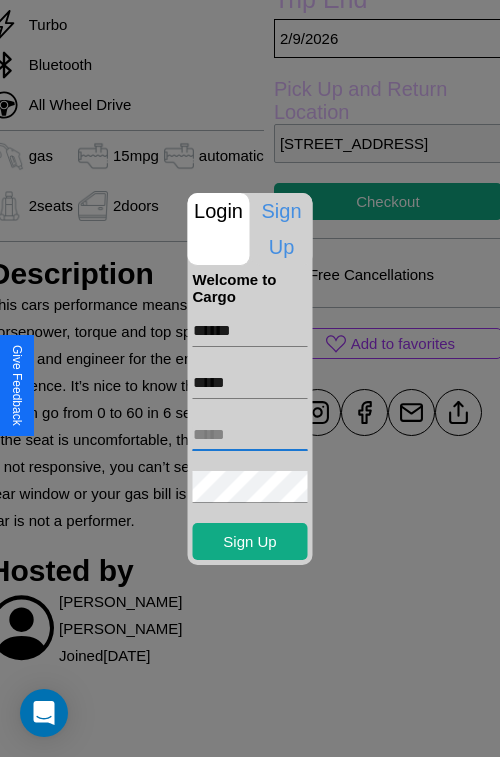 click at bounding box center (250, 435) 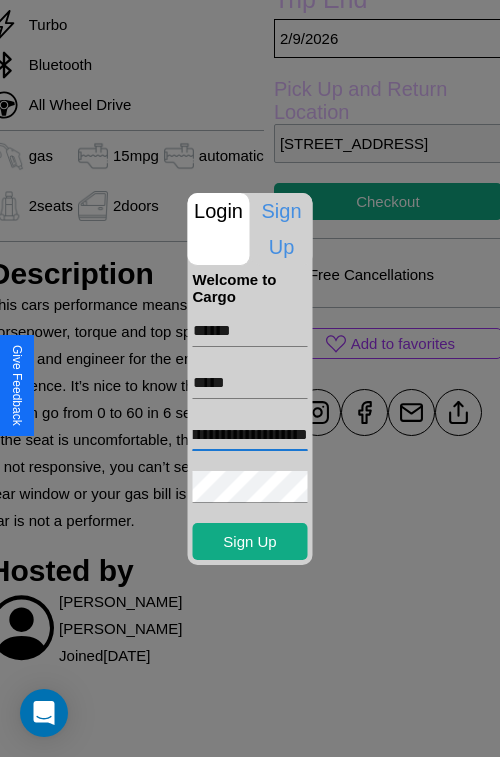 scroll, scrollTop: 0, scrollLeft: 66, axis: horizontal 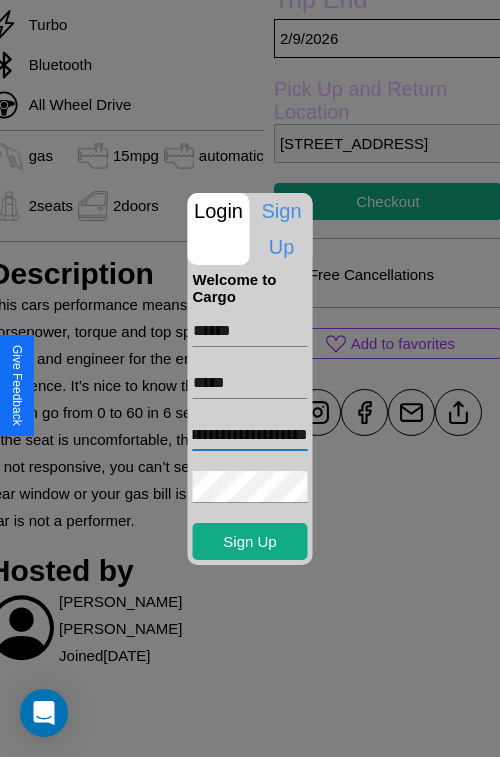 type on "**********" 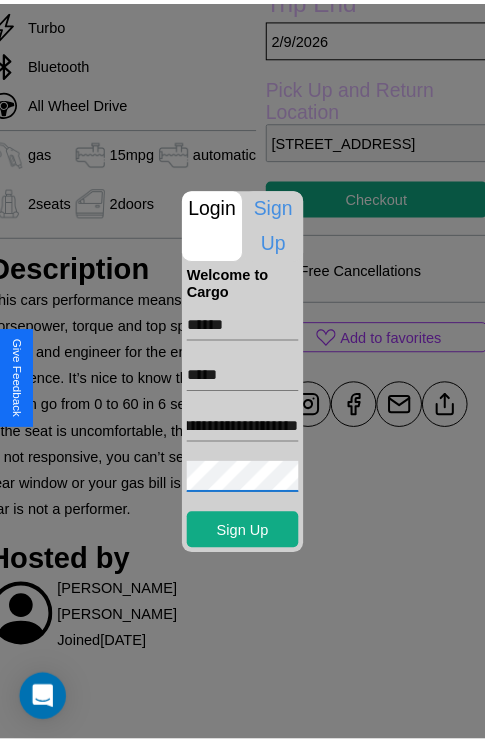 scroll, scrollTop: 0, scrollLeft: 0, axis: both 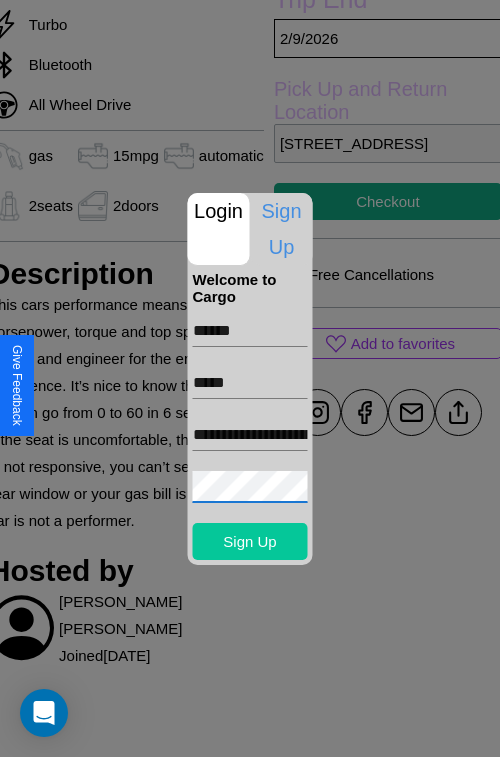click on "Sign Up" at bounding box center [250, 541] 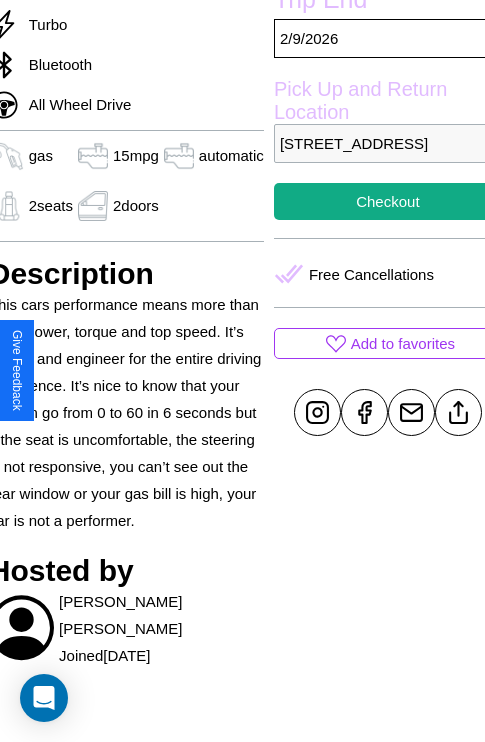 scroll, scrollTop: 550, scrollLeft: 84, axis: both 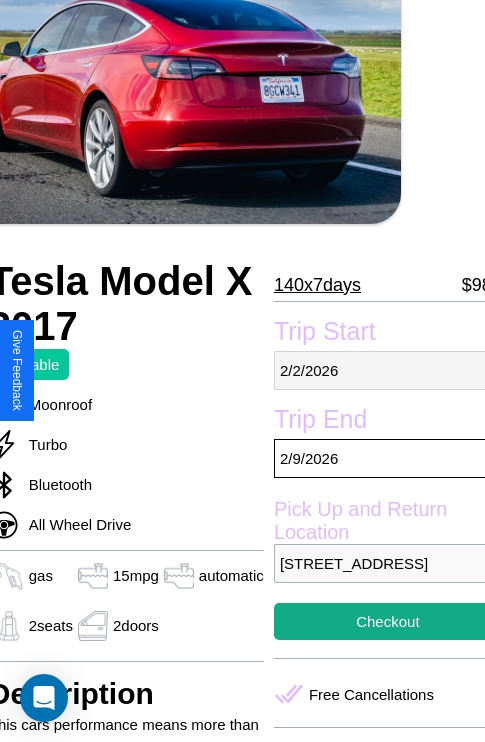 click on "2 / 2 / 2026" at bounding box center [388, 370] 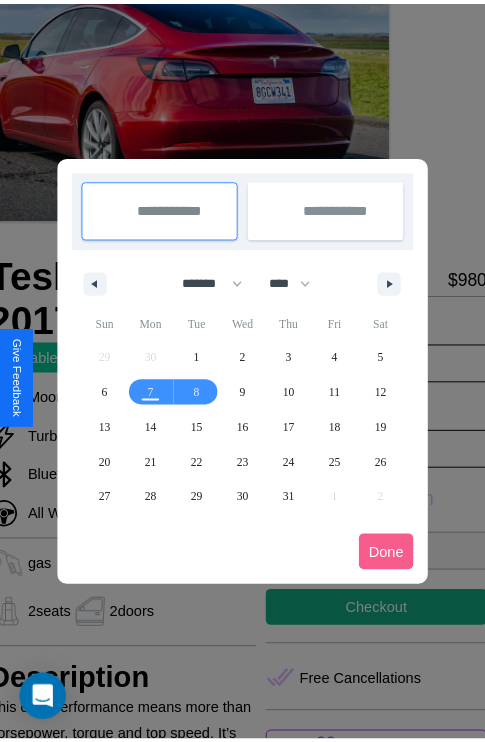 scroll, scrollTop: 0, scrollLeft: 84, axis: horizontal 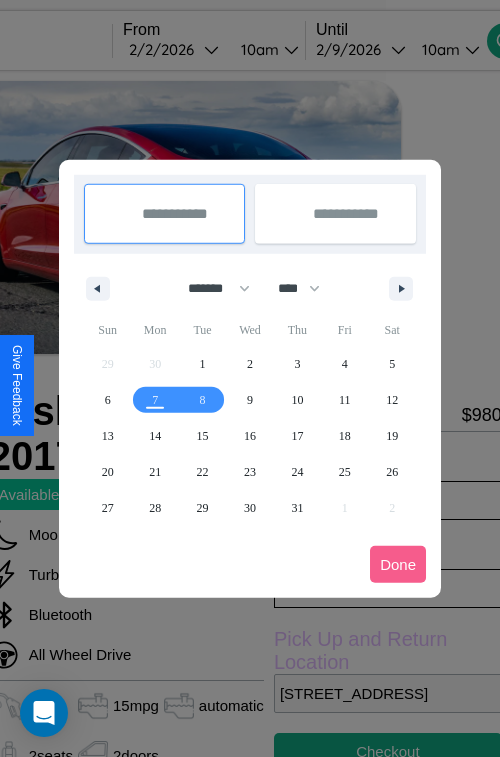 click at bounding box center [250, 378] 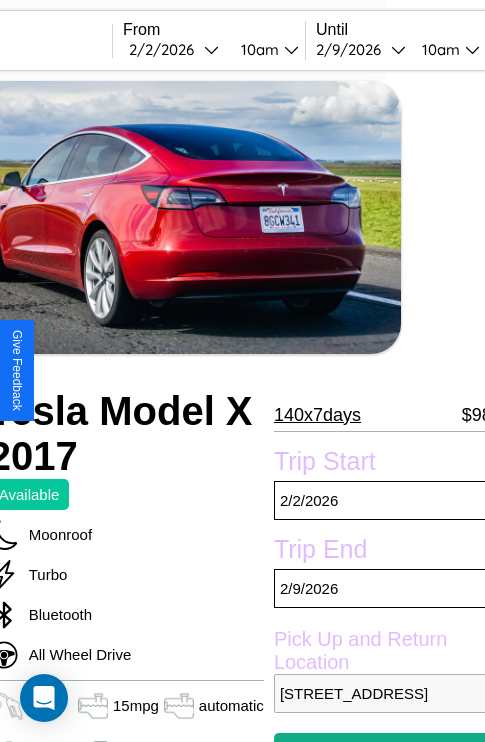 scroll, scrollTop: 44, scrollLeft: 84, axis: both 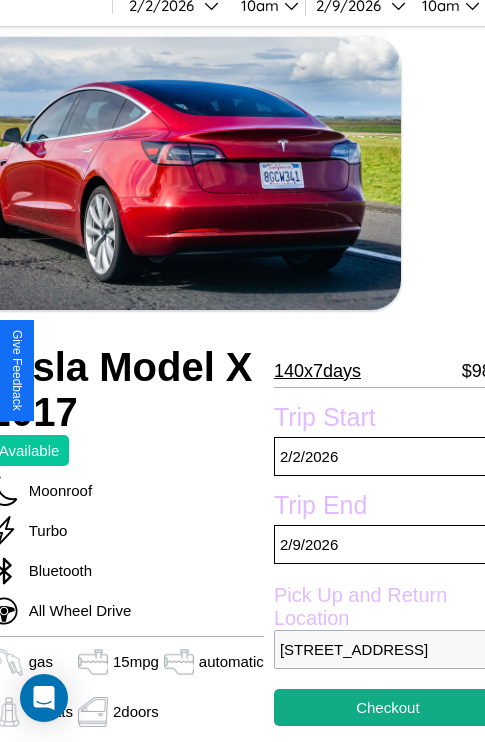 click on "140  x  7  days" at bounding box center (317, 371) 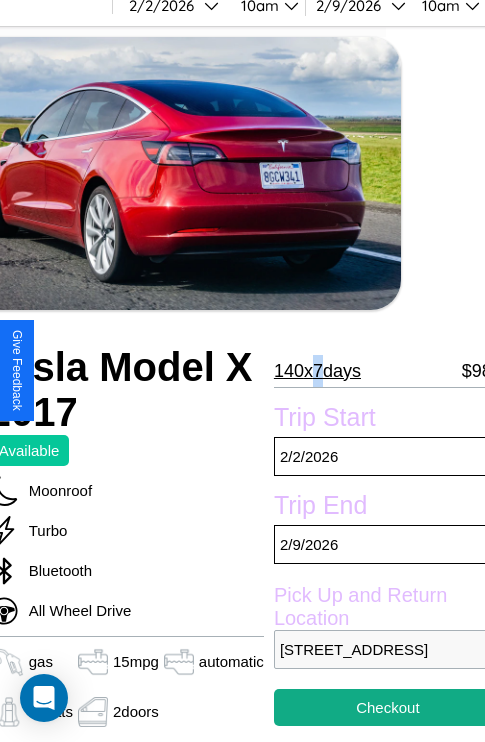 click on "140  x  7  days" at bounding box center (317, 371) 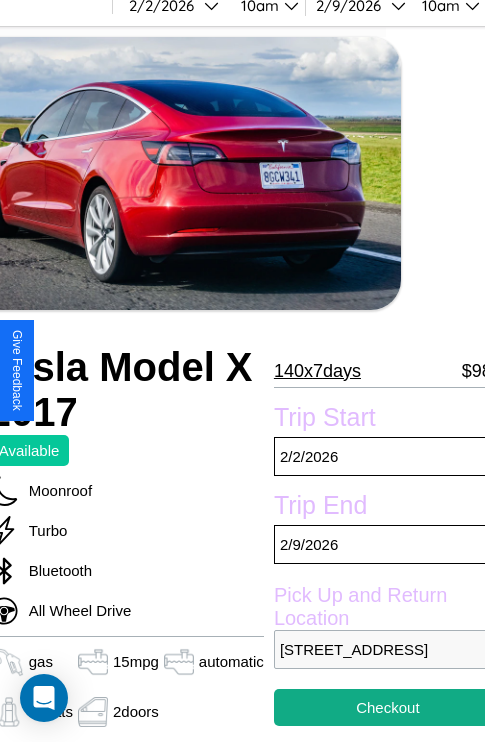 click on "140  x  7  days" at bounding box center (317, 371) 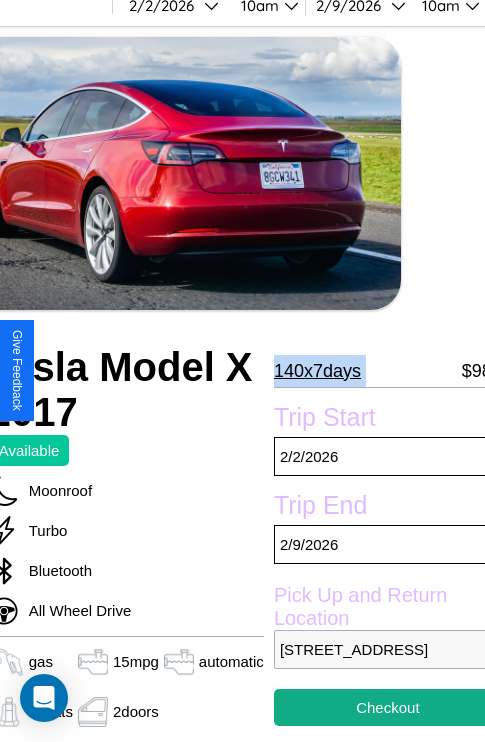 click on "140  x  7  days" at bounding box center (317, 371) 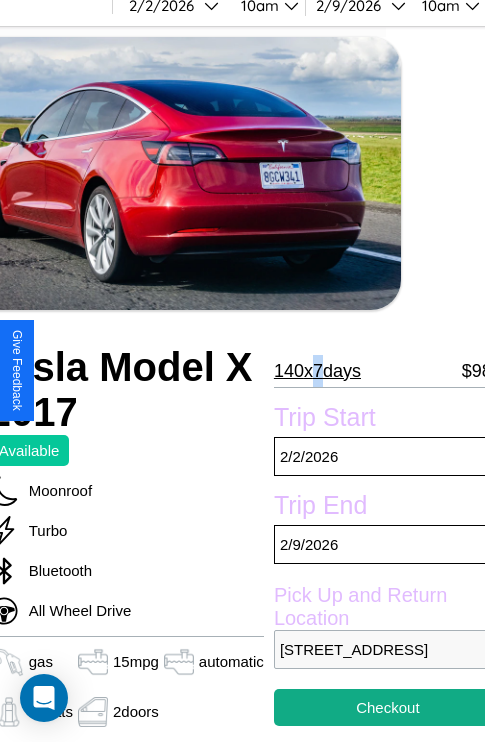 click on "140  x  7  days" at bounding box center [317, 371] 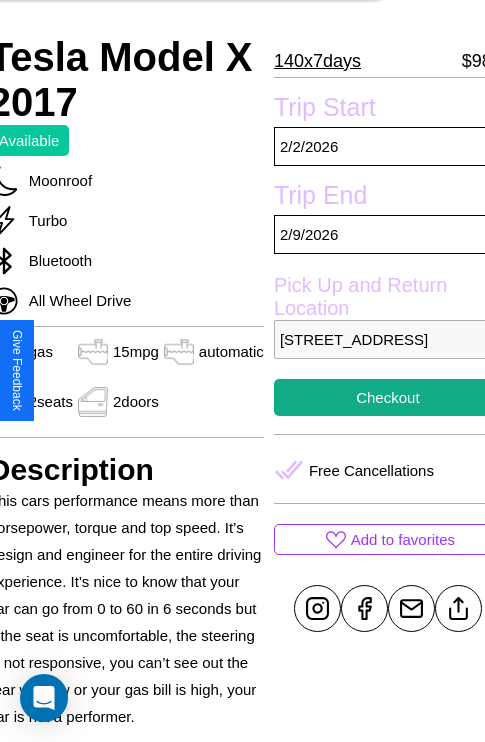 scroll, scrollTop: 408, scrollLeft: 84, axis: both 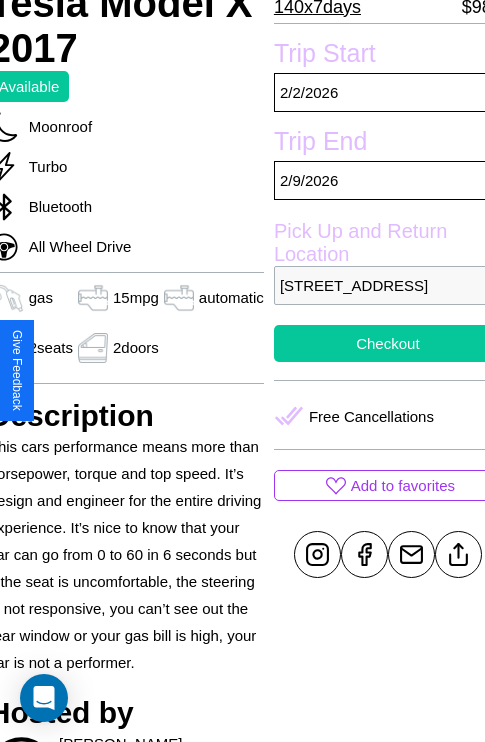 click on "Checkout" at bounding box center (388, 343) 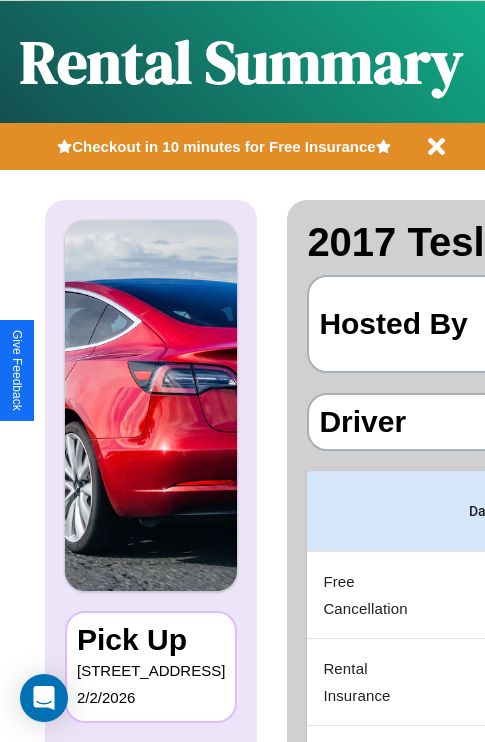 scroll, scrollTop: 0, scrollLeft: 378, axis: horizontal 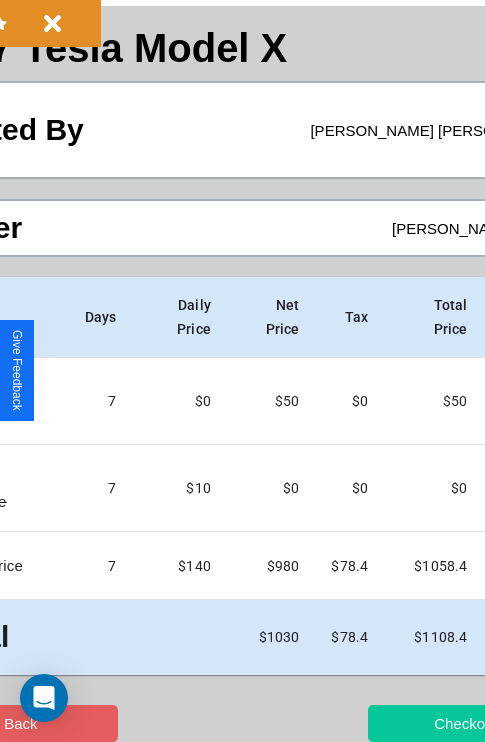 click on "Checkout" at bounding box center (465, 723) 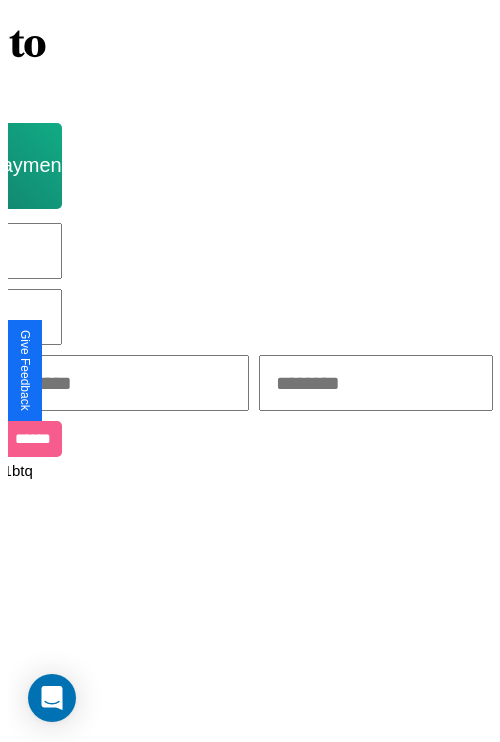 scroll, scrollTop: 0, scrollLeft: 0, axis: both 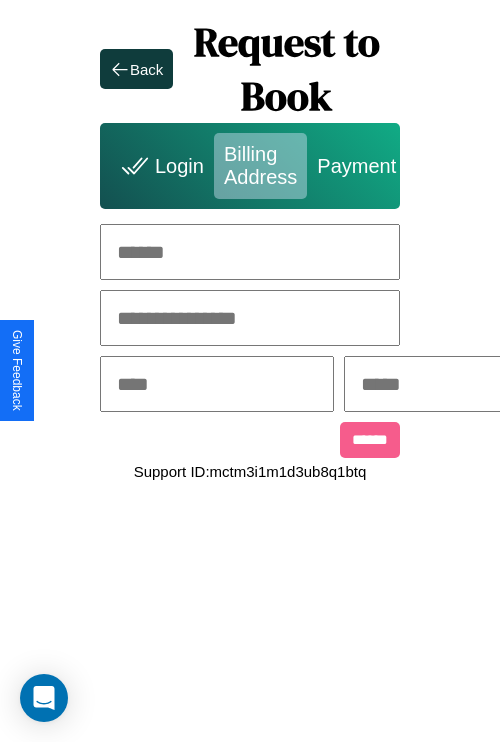 click at bounding box center (250, 252) 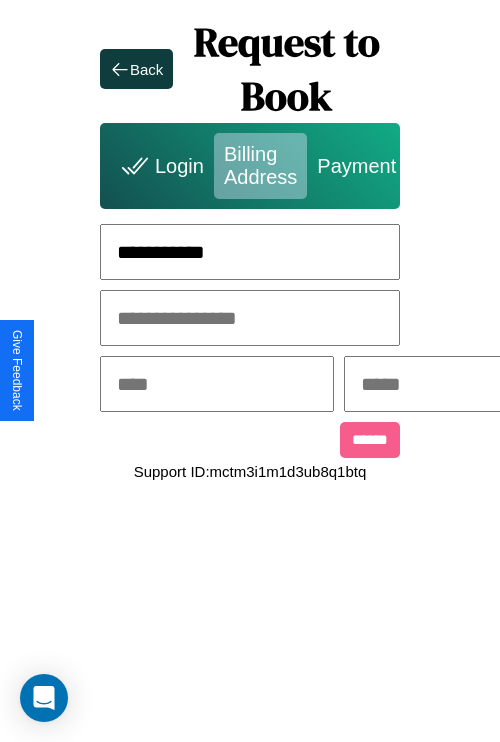 type on "**********" 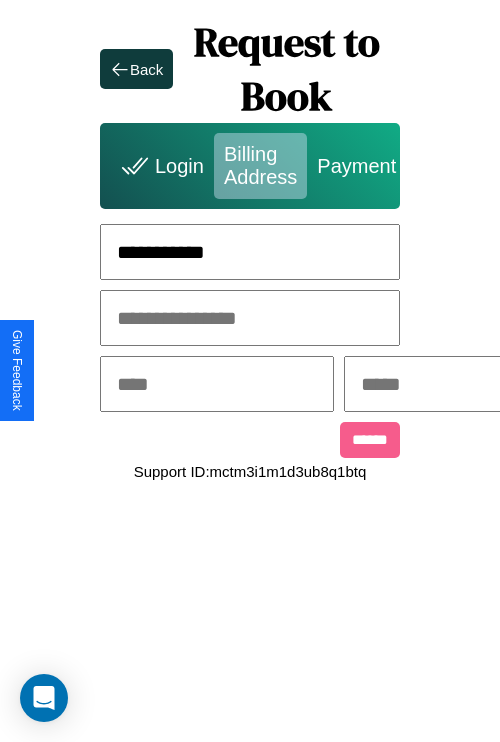click at bounding box center (217, 384) 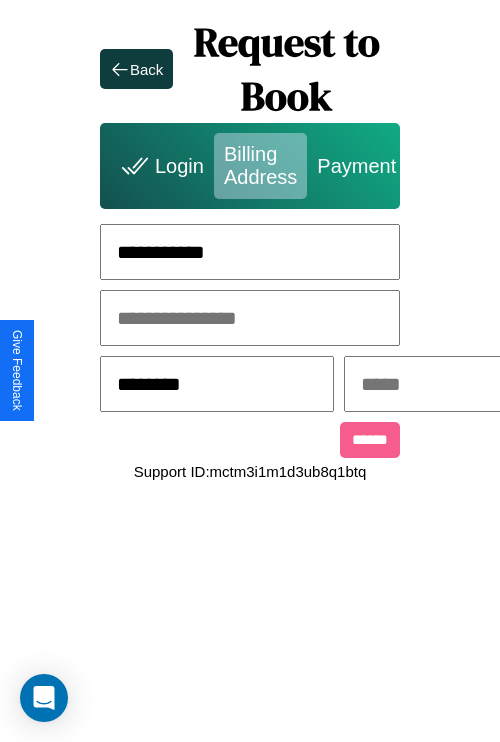 type on "********" 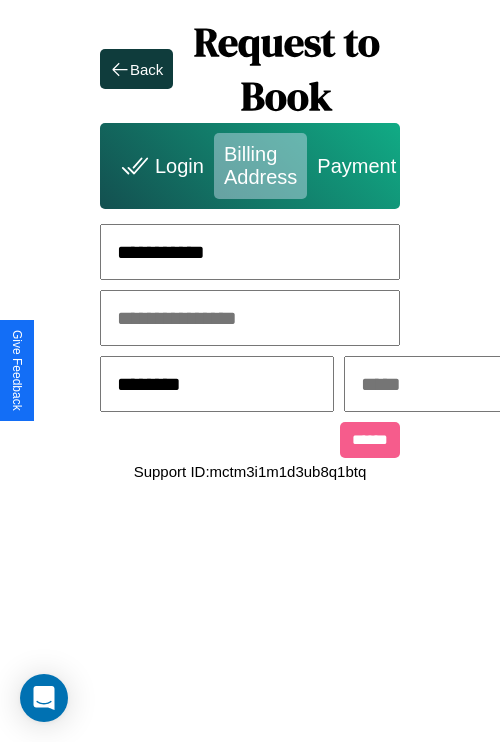 click at bounding box center [461, 384] 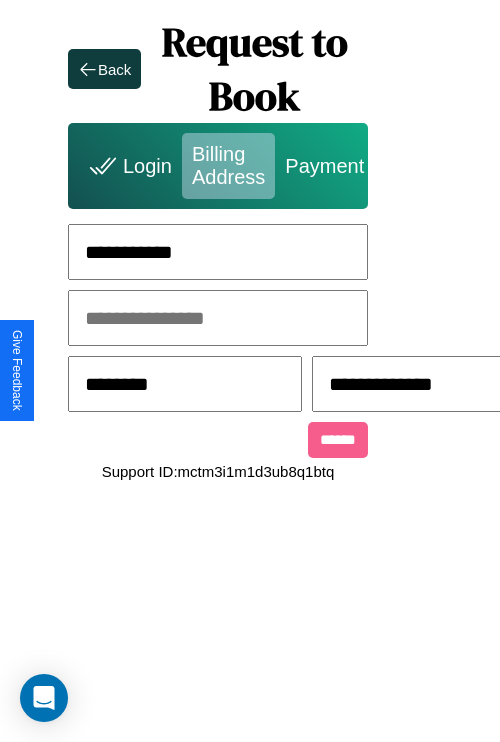 scroll, scrollTop: 0, scrollLeft: 517, axis: horizontal 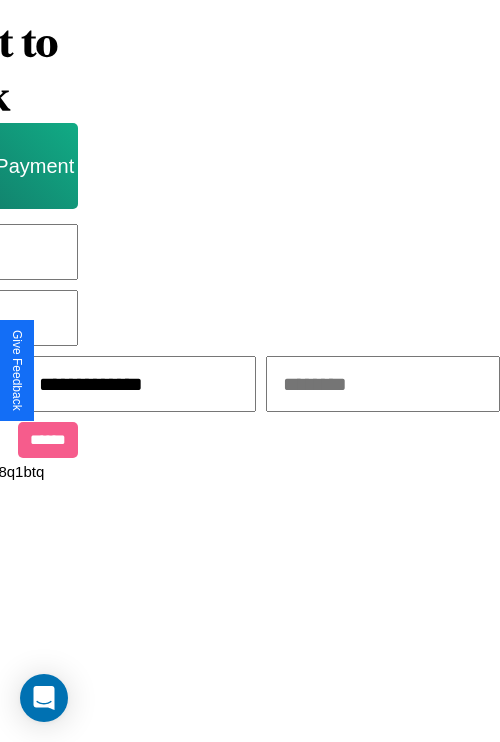 type on "**********" 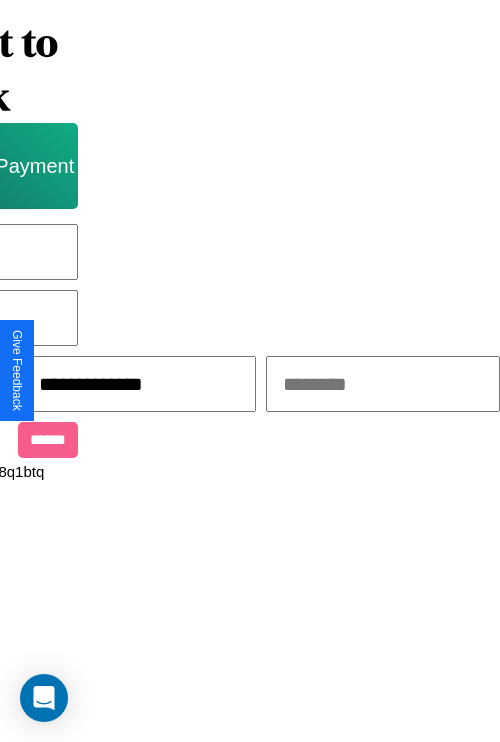click at bounding box center (383, 384) 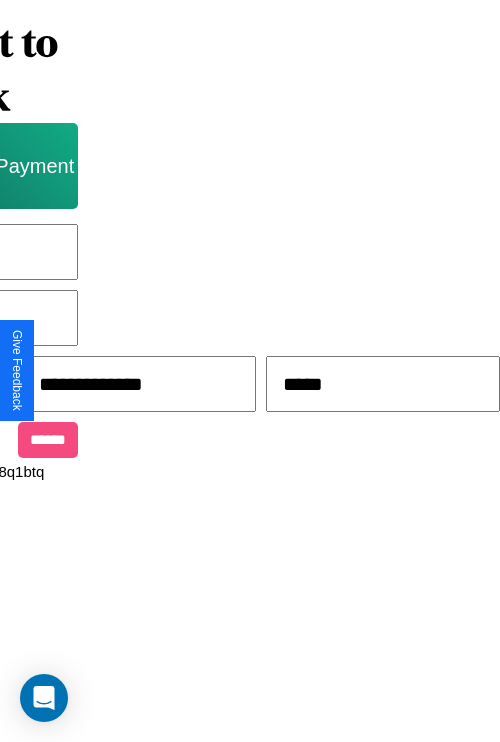 type on "*****" 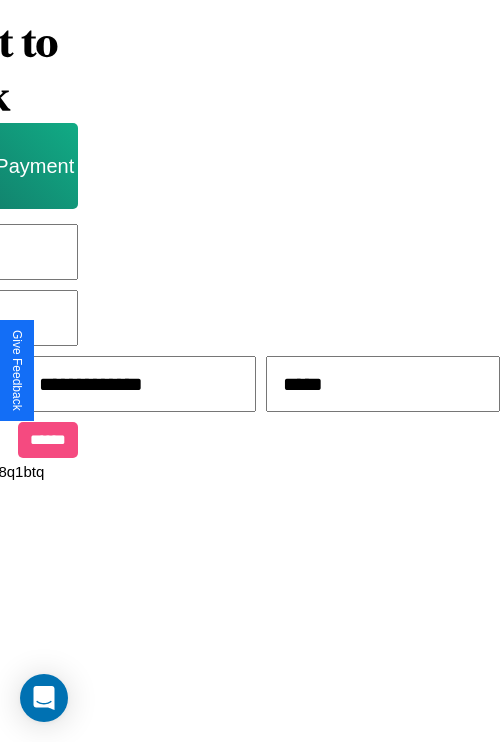 click on "******" at bounding box center (48, 440) 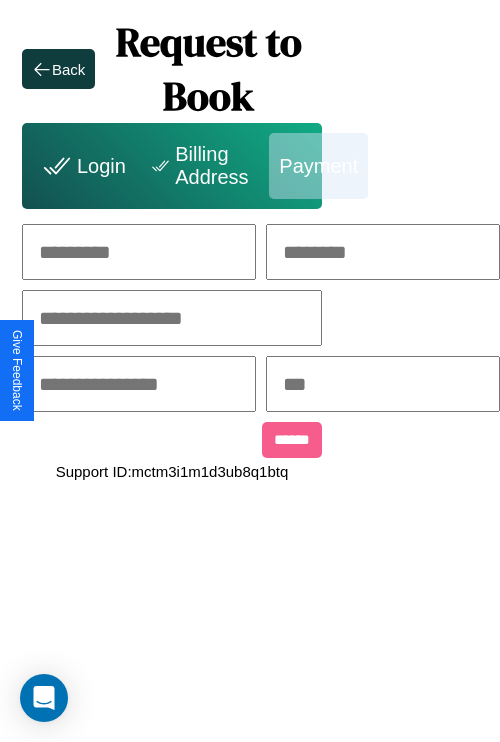 scroll, scrollTop: 0, scrollLeft: 208, axis: horizontal 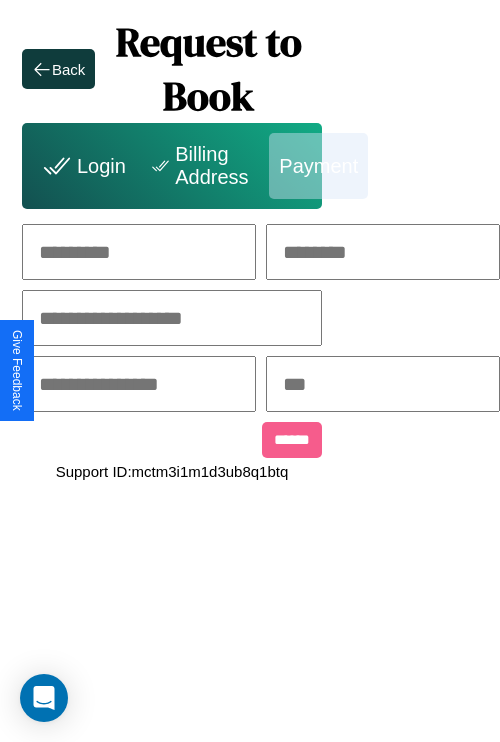 click at bounding box center (139, 252) 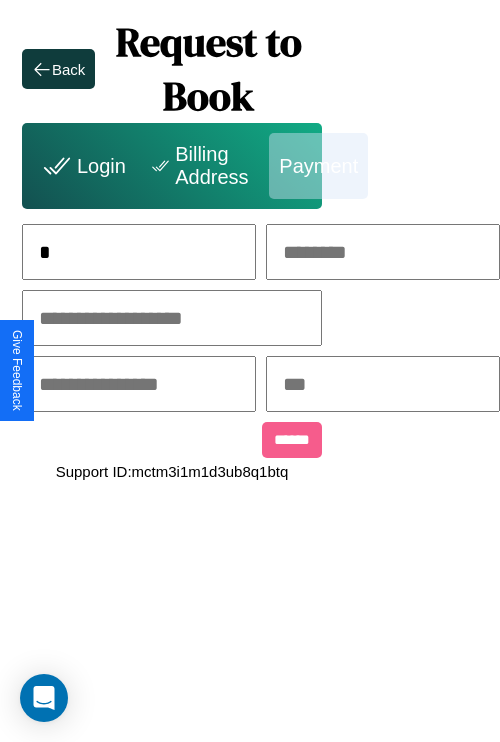 scroll, scrollTop: 0, scrollLeft: 130, axis: horizontal 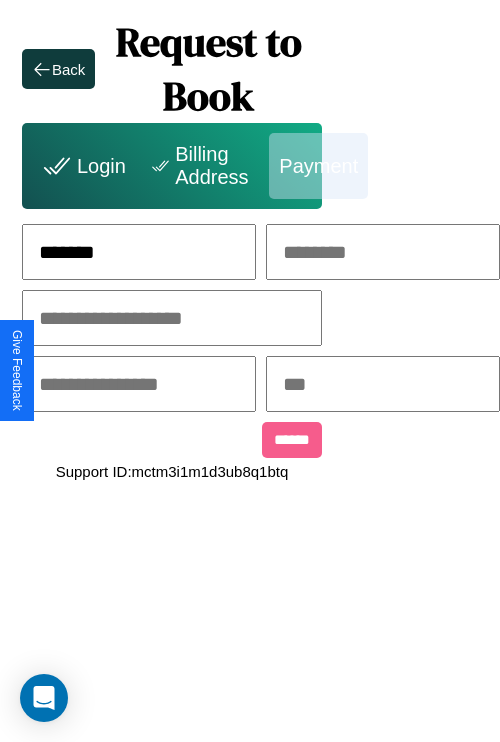 type on "*******" 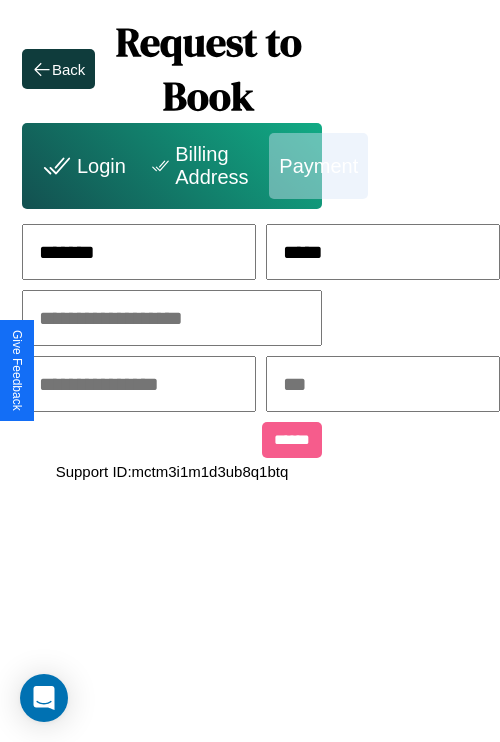 type on "*****" 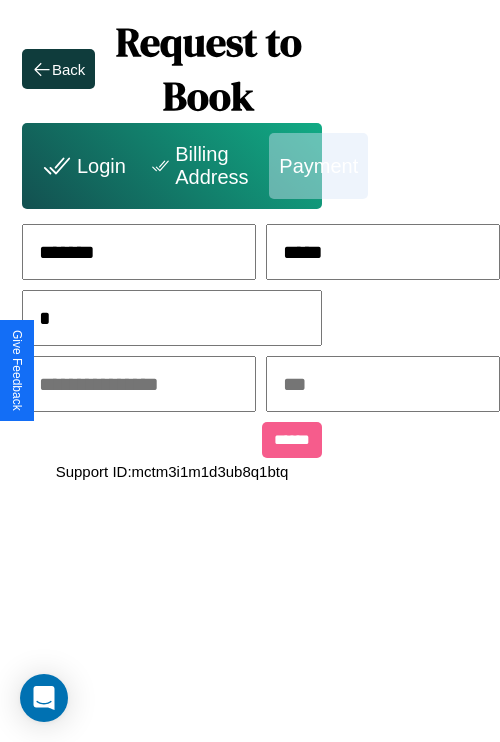 scroll, scrollTop: 0, scrollLeft: 128, axis: horizontal 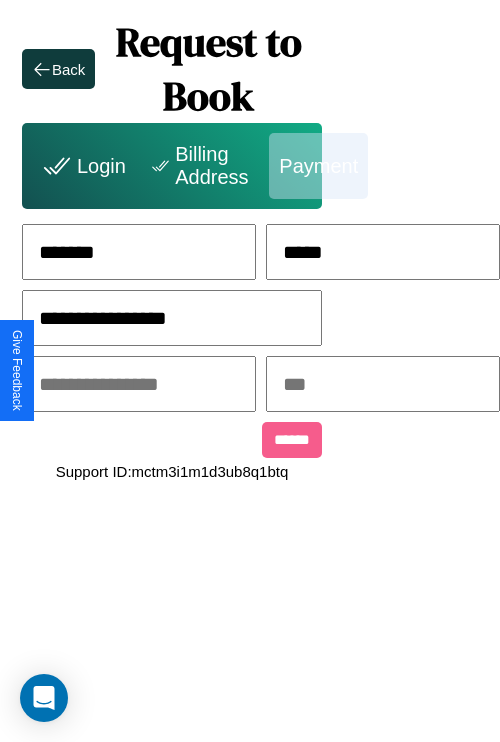 type on "**********" 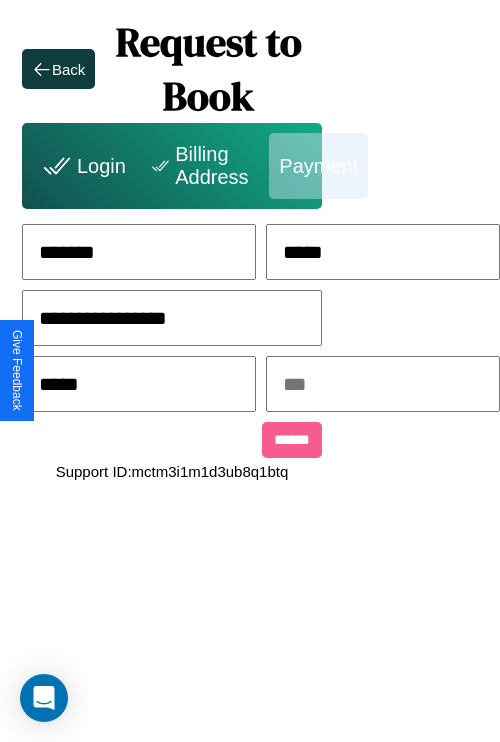 type on "*****" 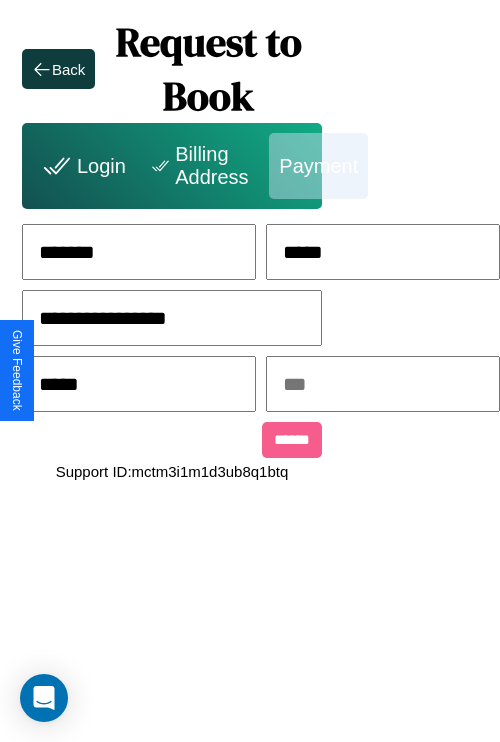 click at bounding box center [383, 384] 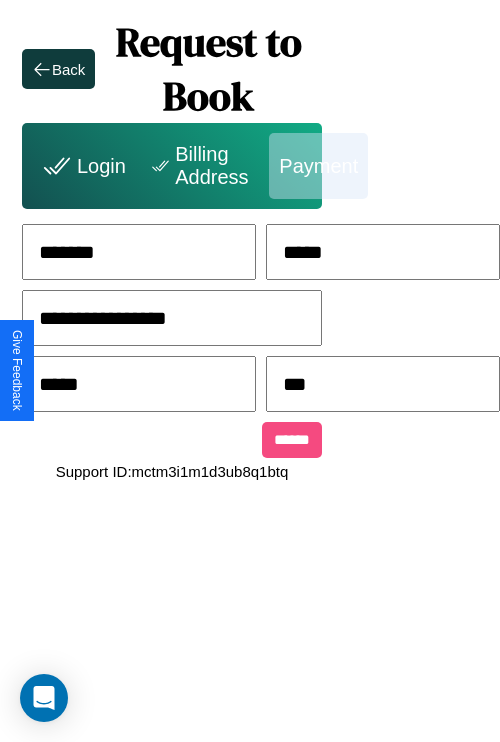 type on "***" 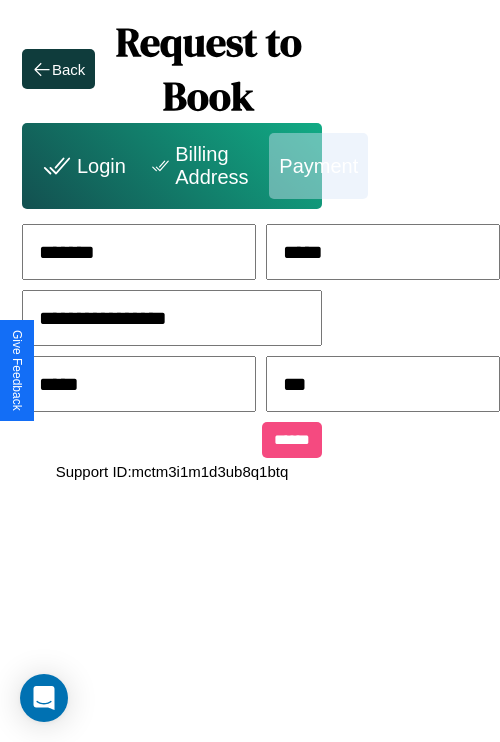 click on "******" at bounding box center (292, 440) 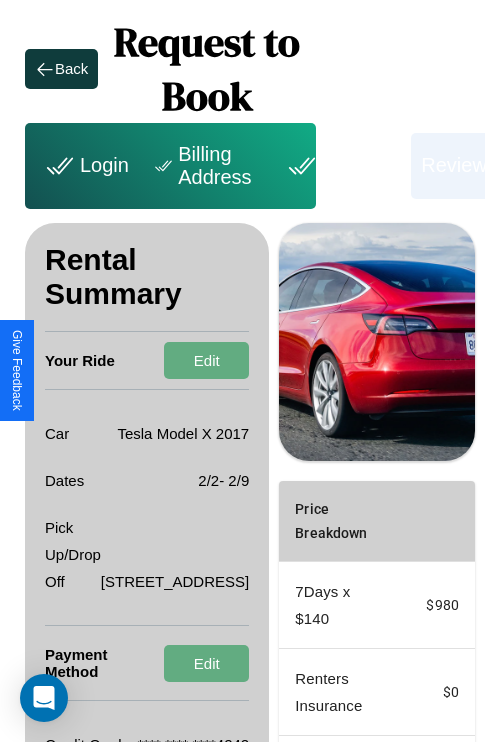scroll, scrollTop: 328, scrollLeft: 72, axis: both 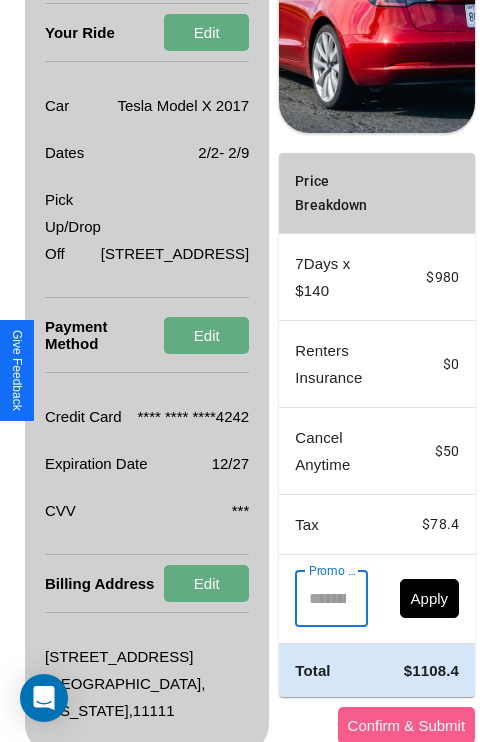 click on "Promo Code" at bounding box center (320, 599) 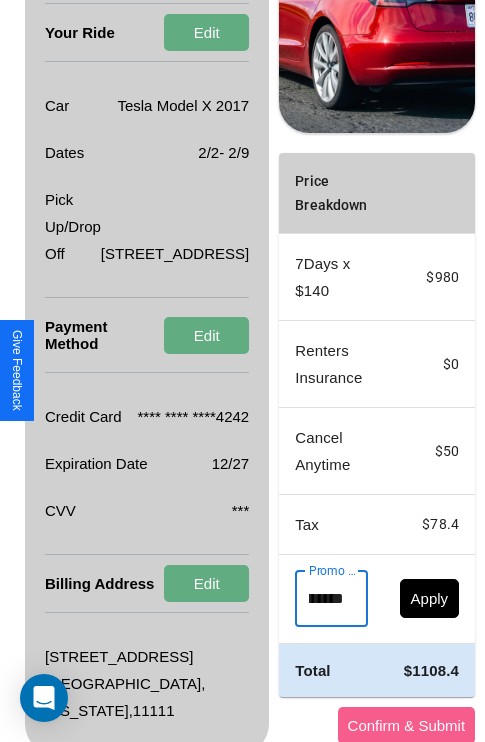 scroll, scrollTop: 0, scrollLeft: 50, axis: horizontal 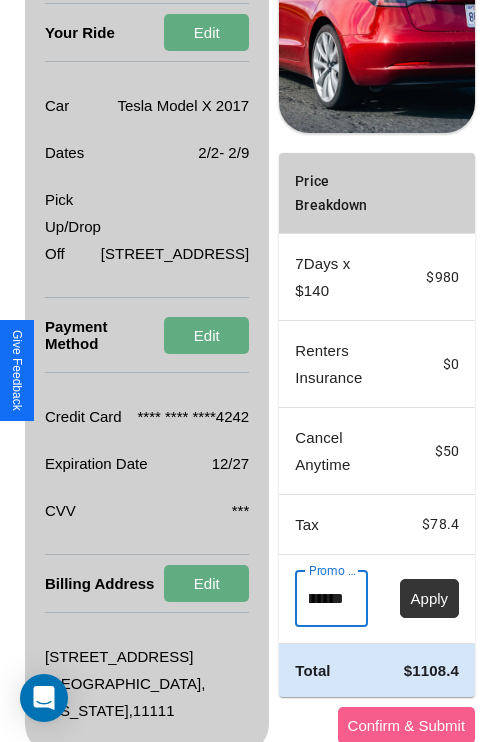 type on "********" 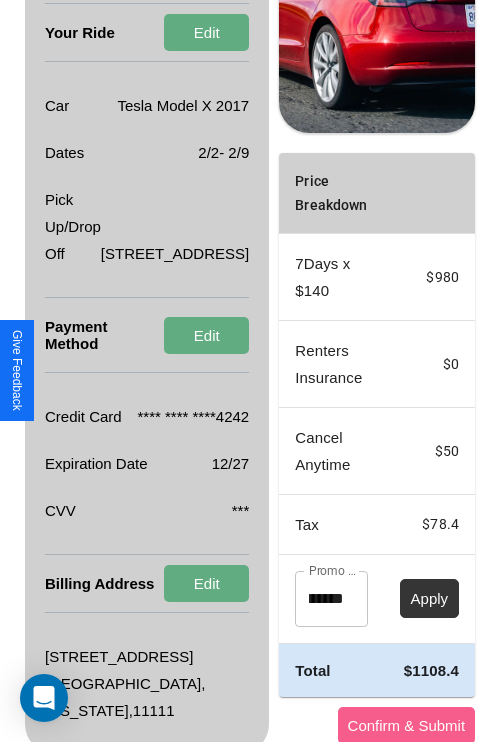 scroll, scrollTop: 0, scrollLeft: 0, axis: both 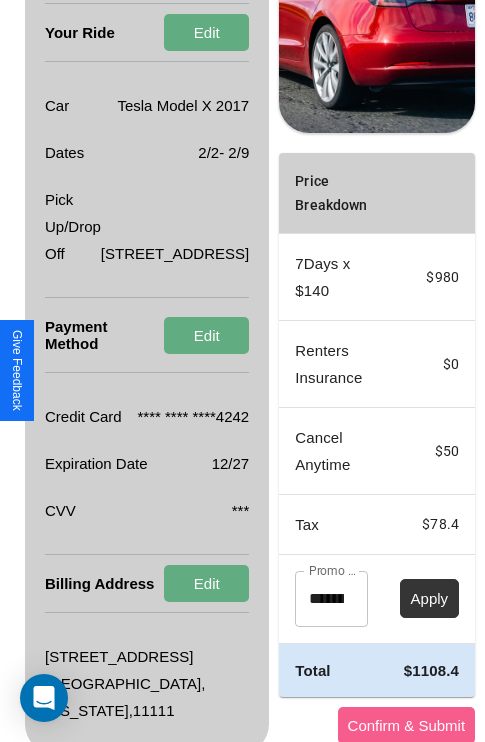 click on "Apply" at bounding box center (430, 598) 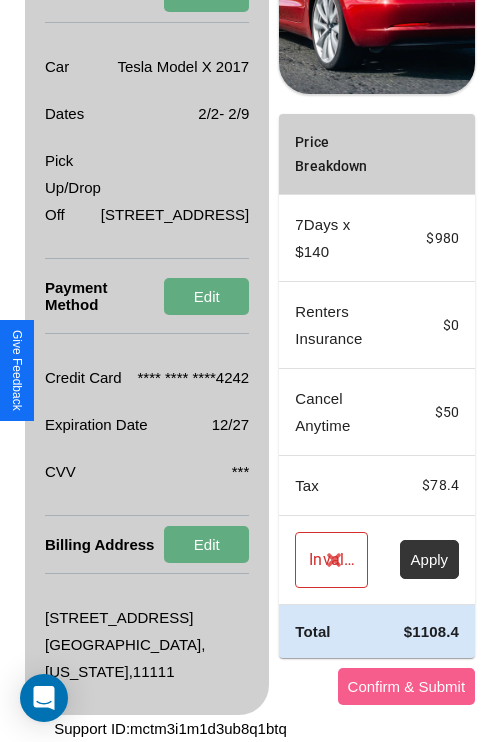 scroll, scrollTop: 482, scrollLeft: 72, axis: both 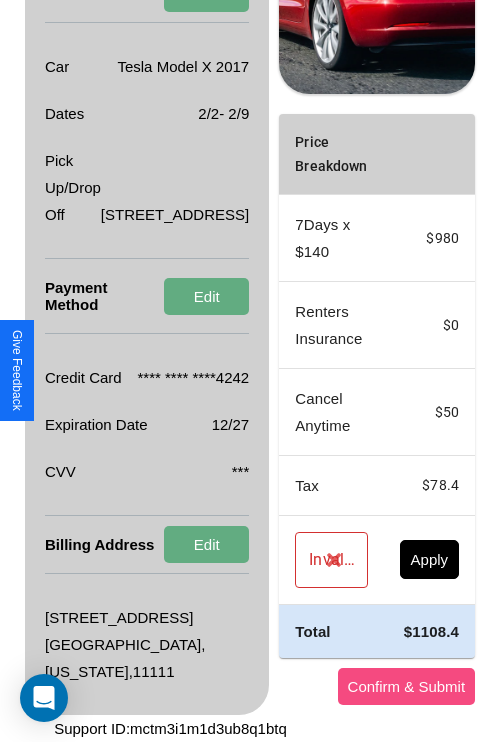 click on "Confirm & Submit" at bounding box center (407, 686) 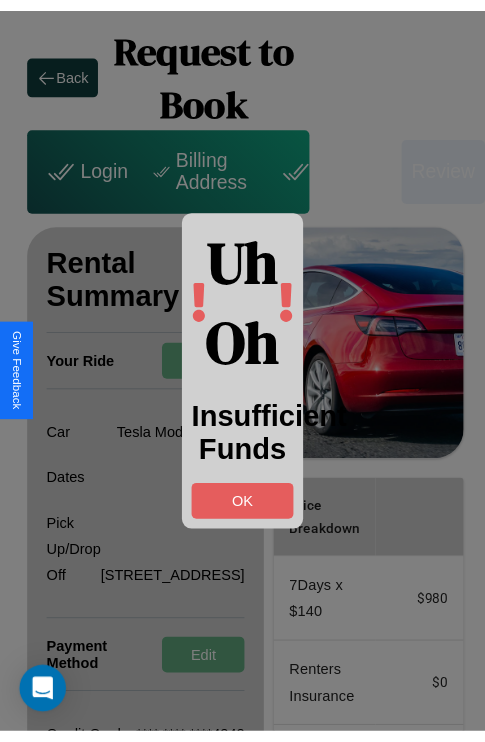 scroll, scrollTop: 0, scrollLeft: 69, axis: horizontal 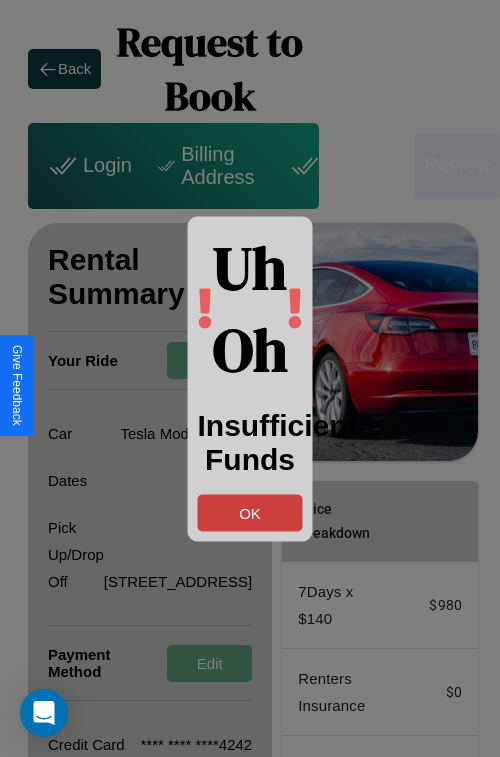 click on "OK" at bounding box center [250, 512] 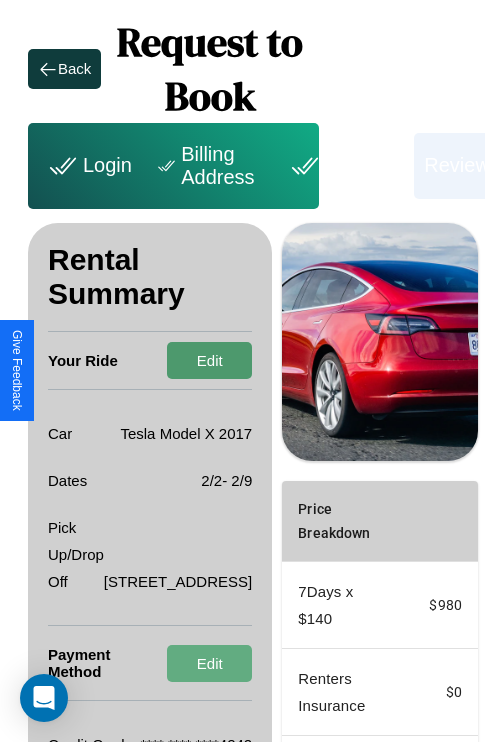 click on "Edit" at bounding box center [209, 360] 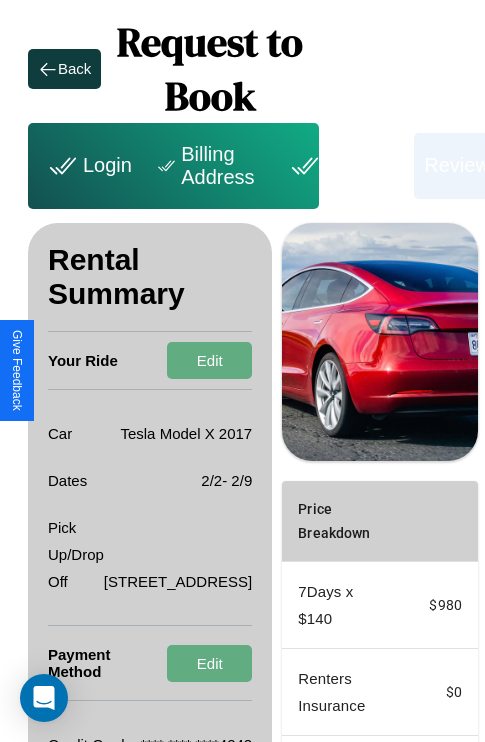 click on "Billing Address" at bounding box center (208, 166) 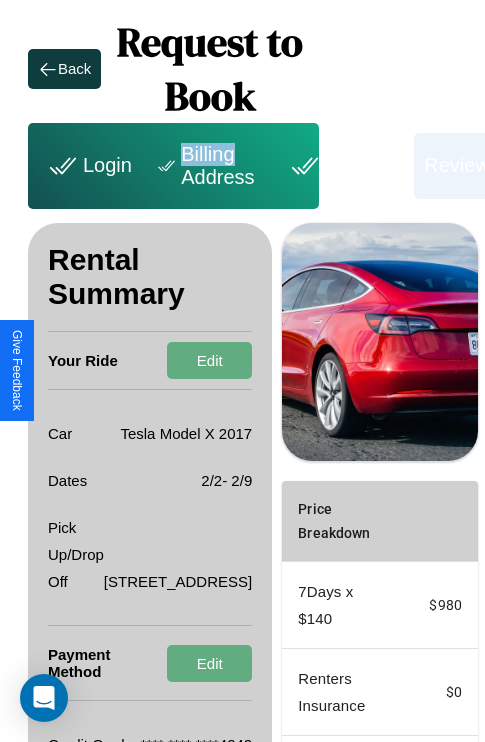 click on "Billing Address" at bounding box center [208, 166] 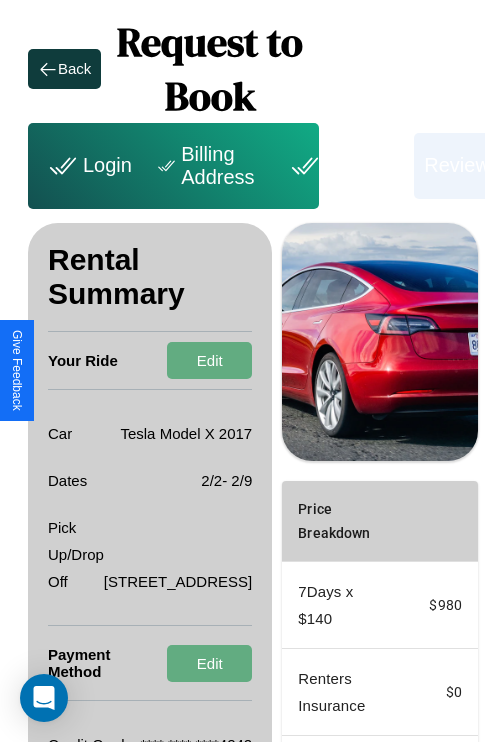 click on "Billing Address" at bounding box center [208, 166] 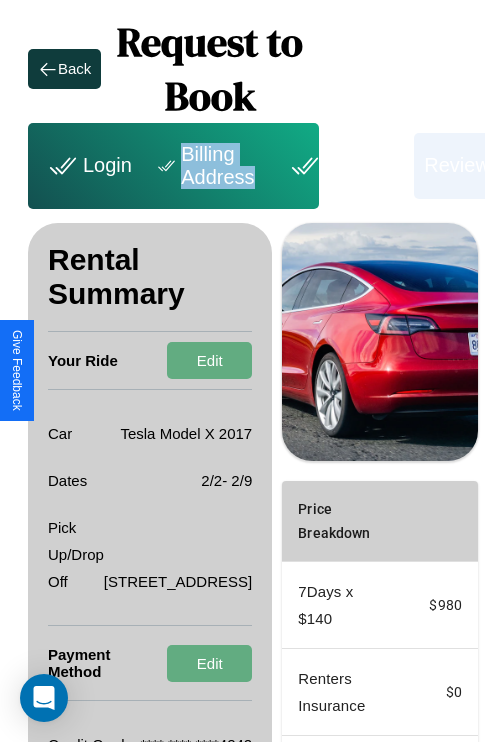 click on "Billing Address" at bounding box center [208, 166] 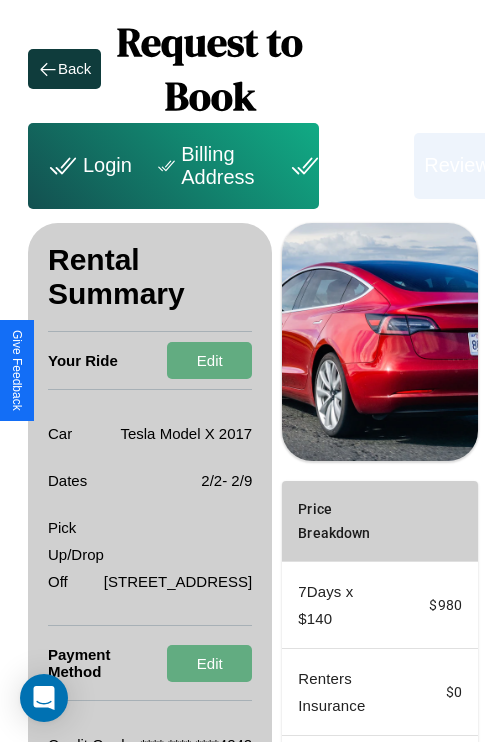 click on "Billing Address" at bounding box center (208, 166) 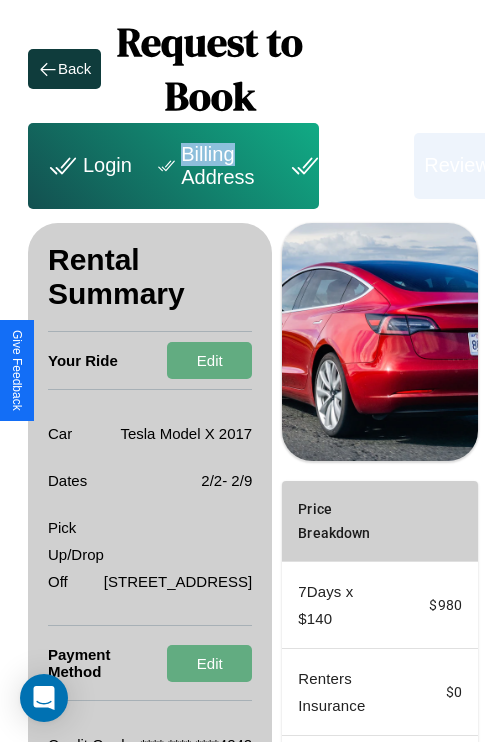 click on "Billing Address" at bounding box center (208, 166) 